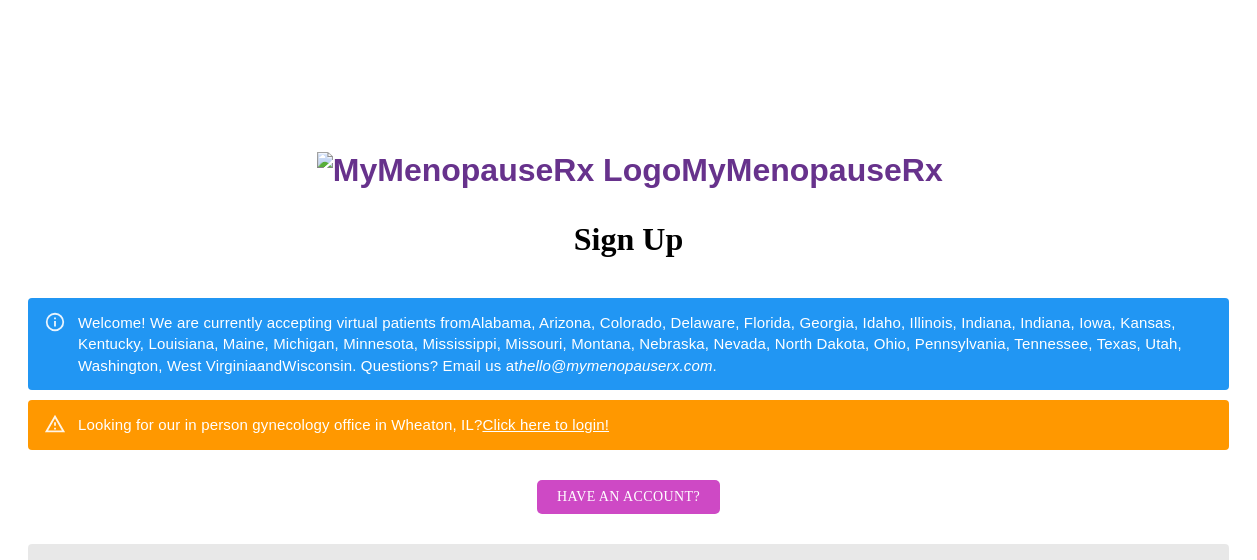 scroll, scrollTop: 0, scrollLeft: 0, axis: both 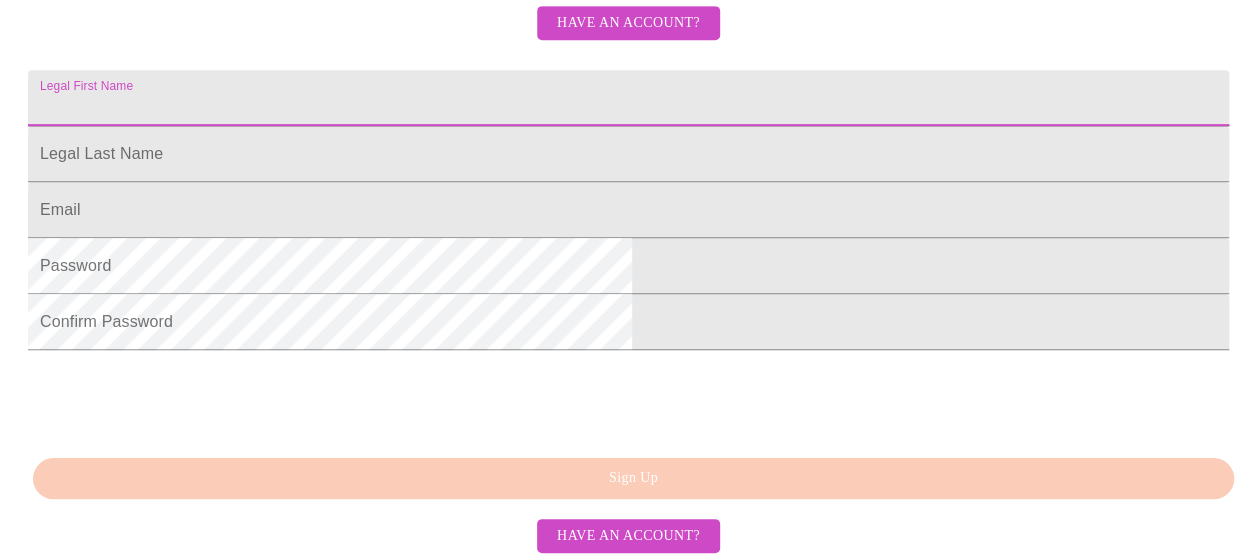 click on "Legal First Name" at bounding box center [628, 98] 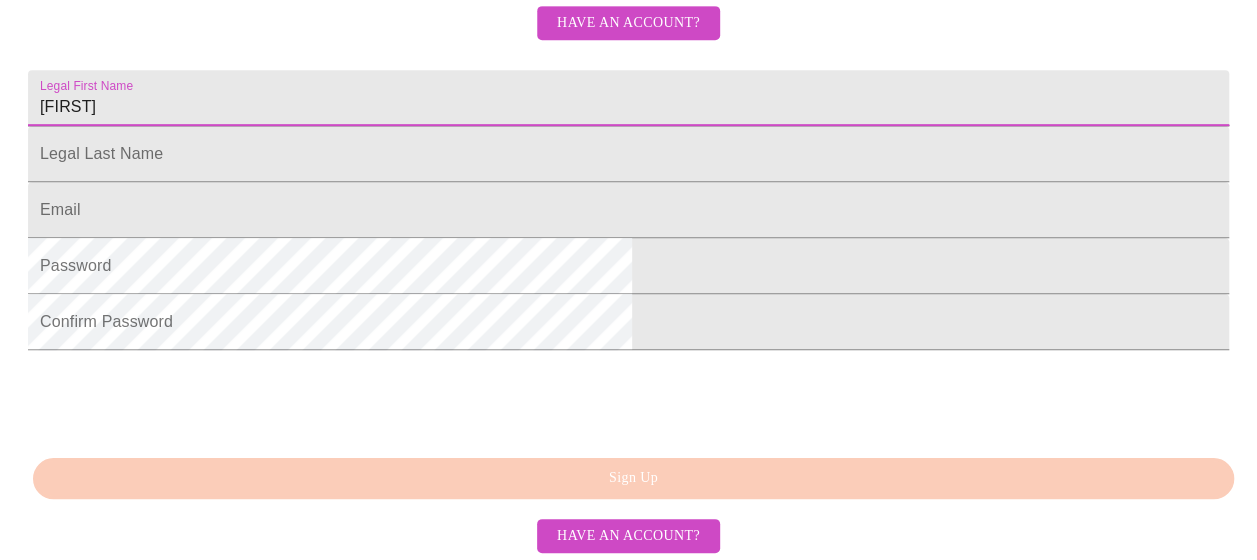 type on "[FIRST]" 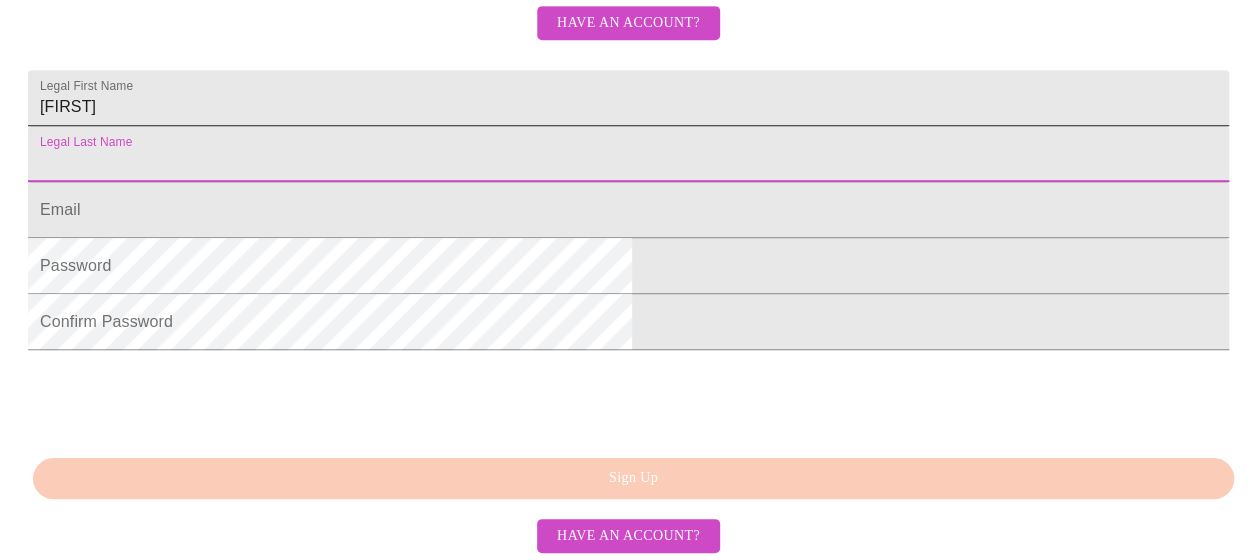 type on "e" 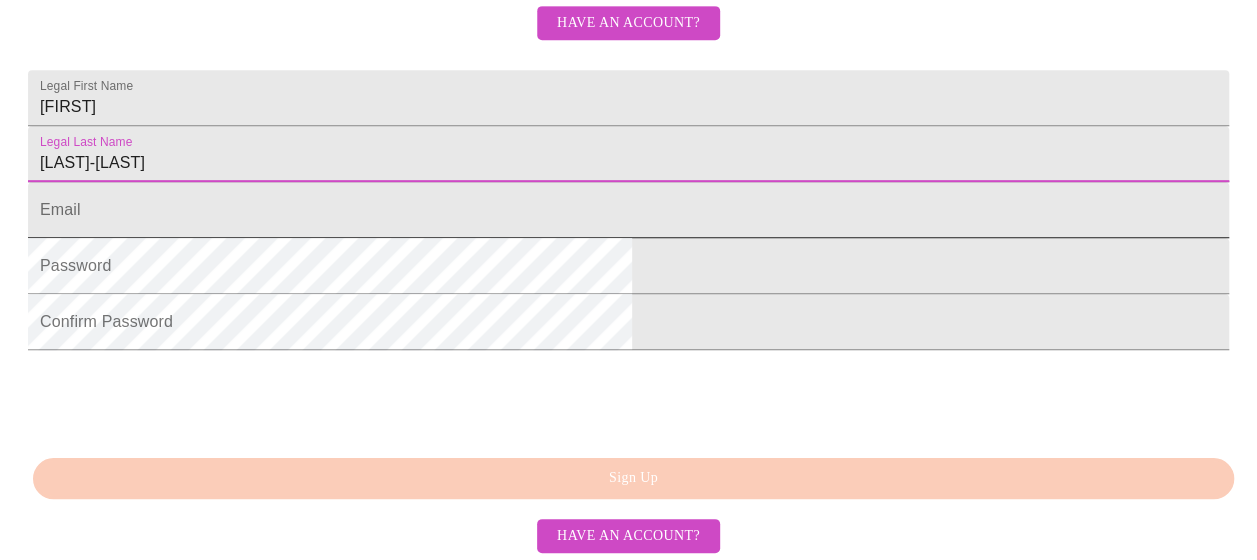 type on "[LAST]-[LAST]" 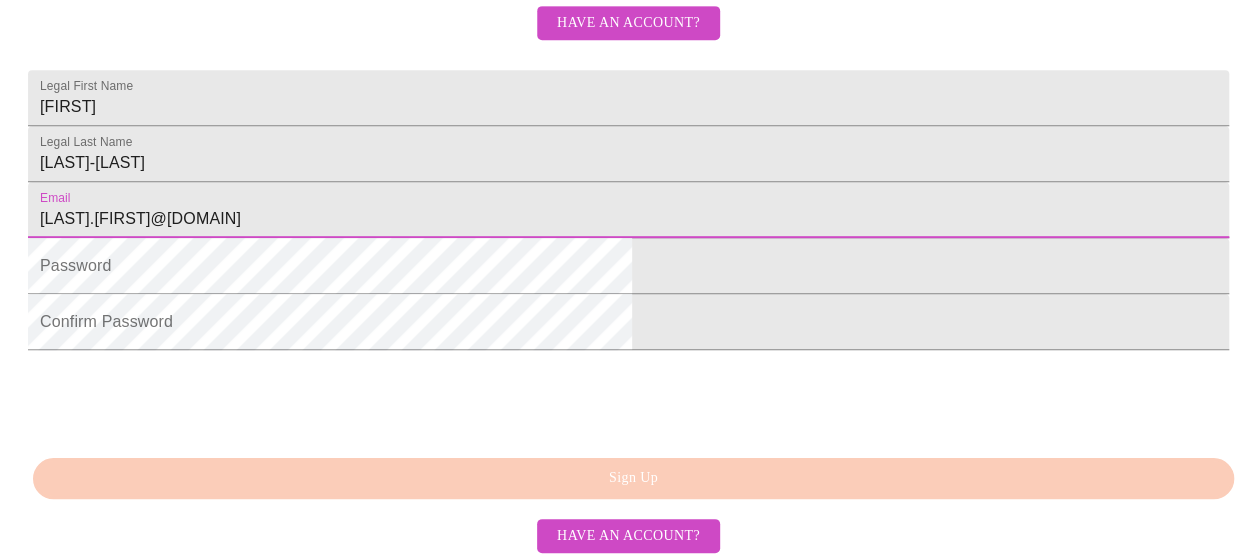 type on "[LAST].[FIRST]@[DOMAIN]" 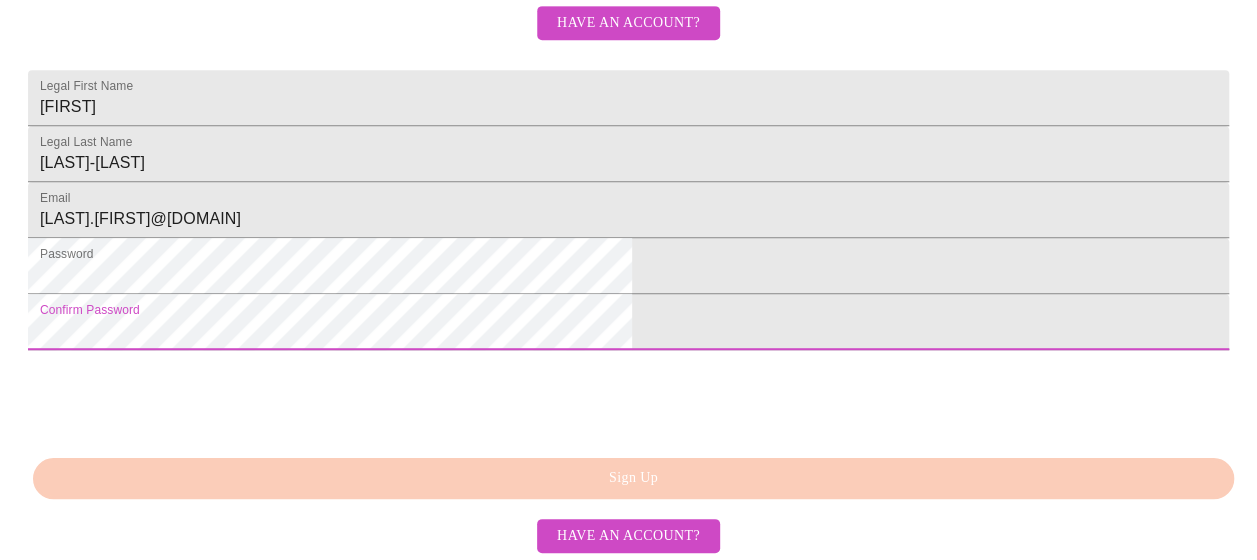 scroll, scrollTop: 630, scrollLeft: 0, axis: vertical 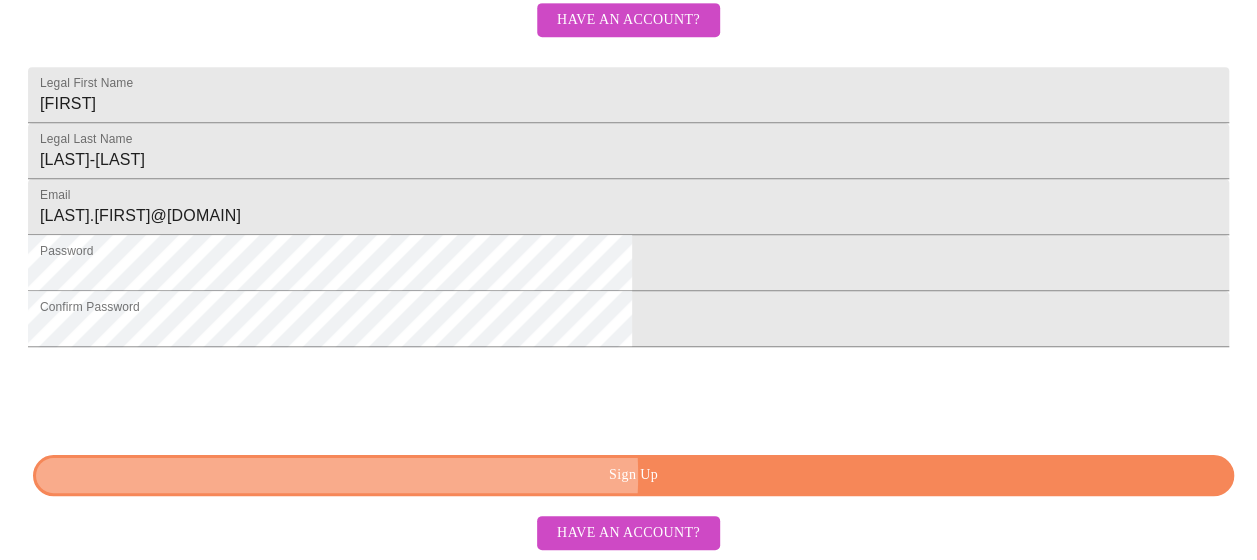 click on "Sign Up" at bounding box center (633, 475) 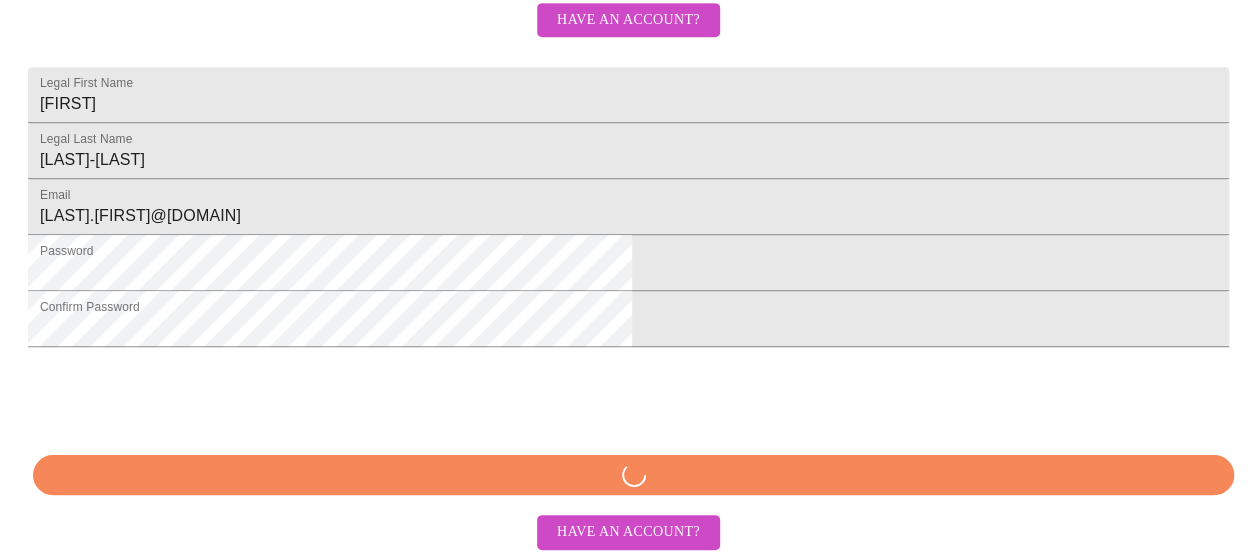 scroll, scrollTop: 629, scrollLeft: 0, axis: vertical 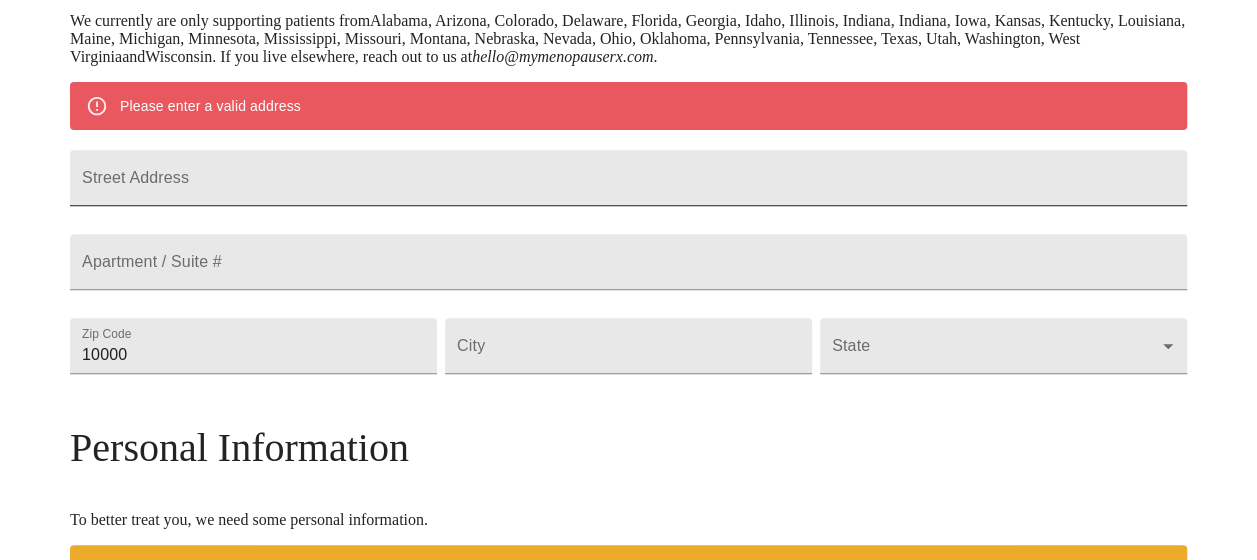 click on "Street Address" at bounding box center (628, 178) 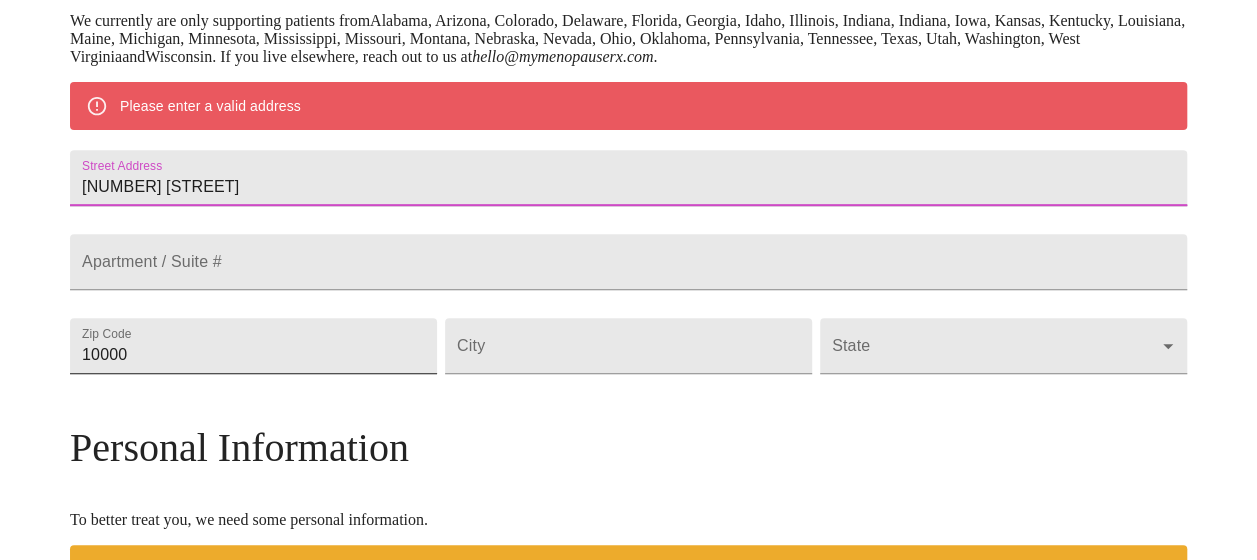 type on "[NUMBER] [STREET]" 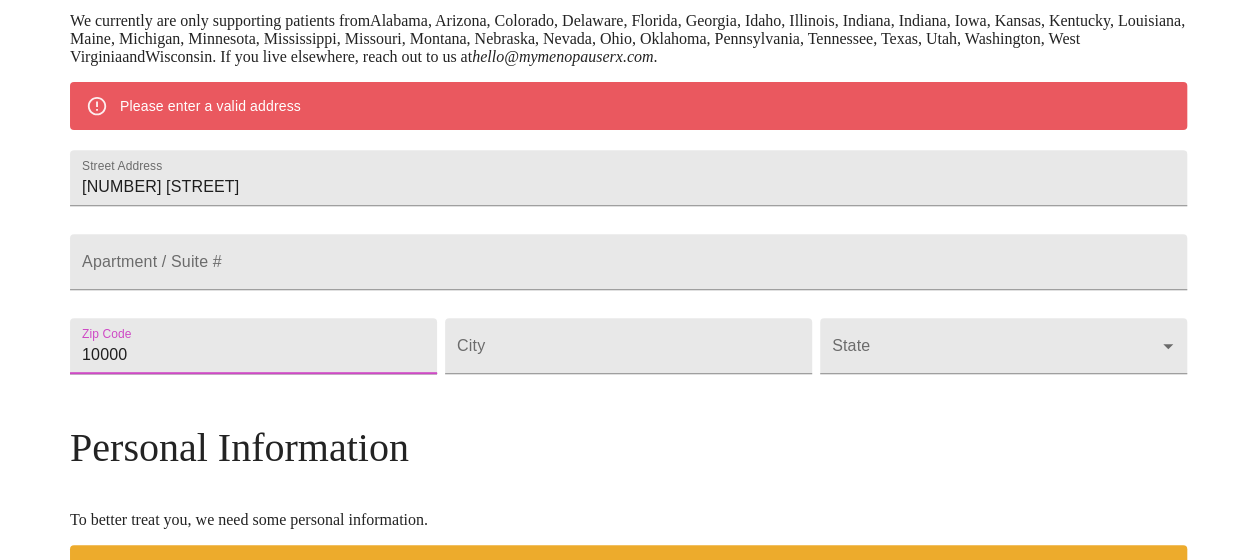click on "10000" at bounding box center [253, 346] 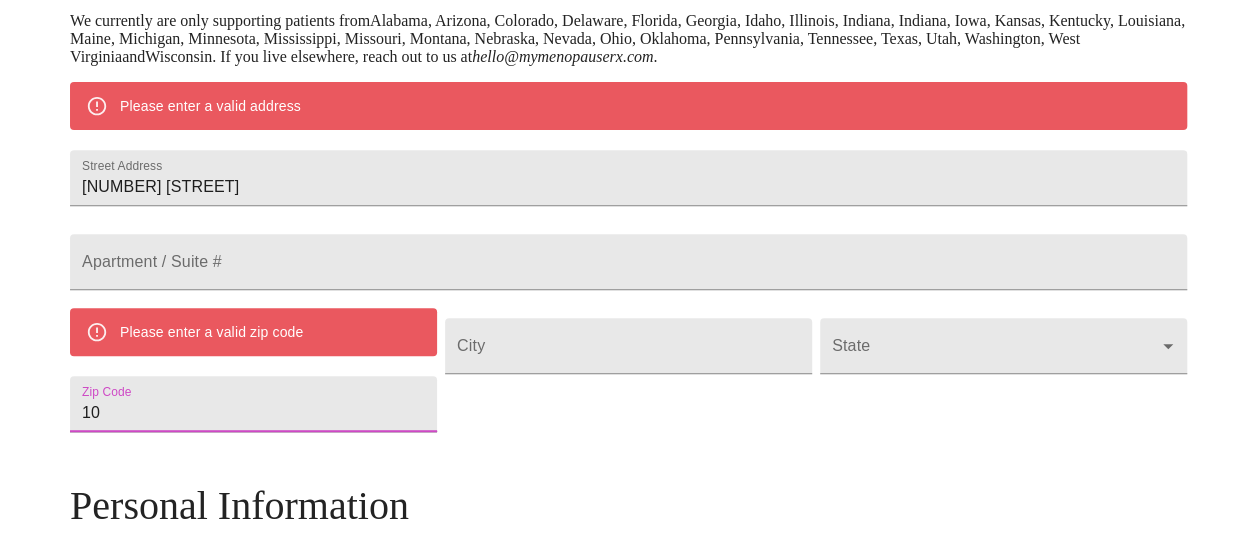 type on "1" 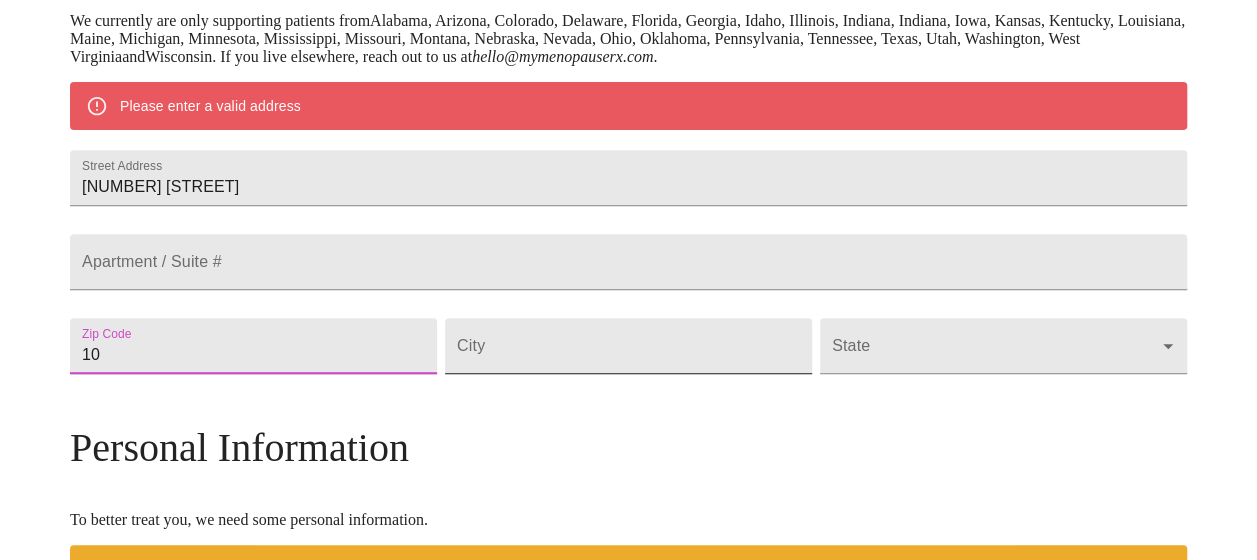 type on "[POSTAL_CODE]" 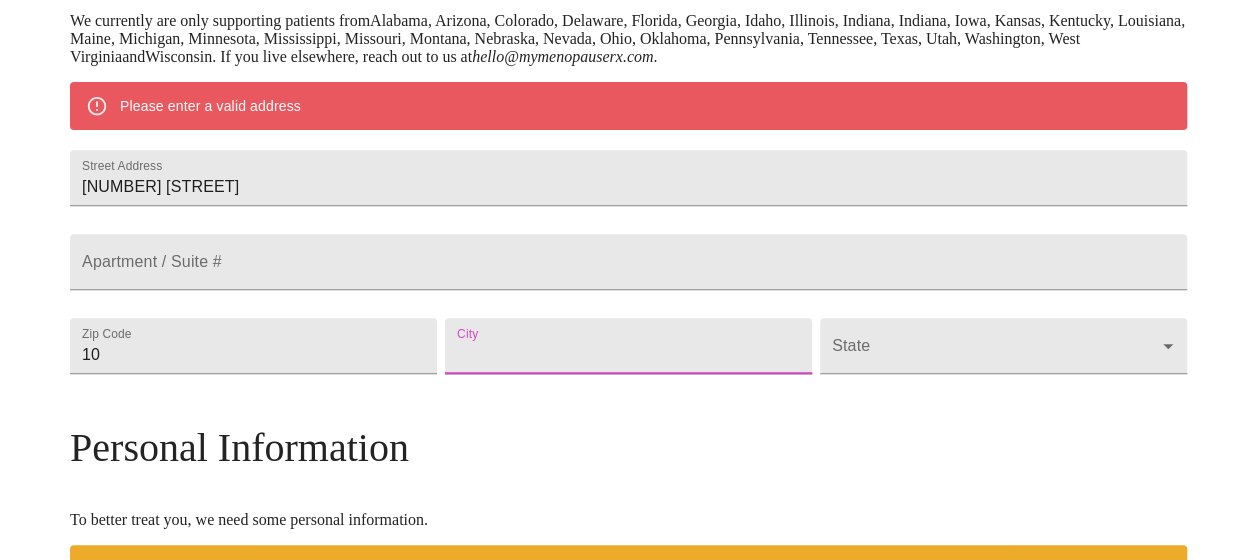 click on "Street Address" at bounding box center [628, 346] 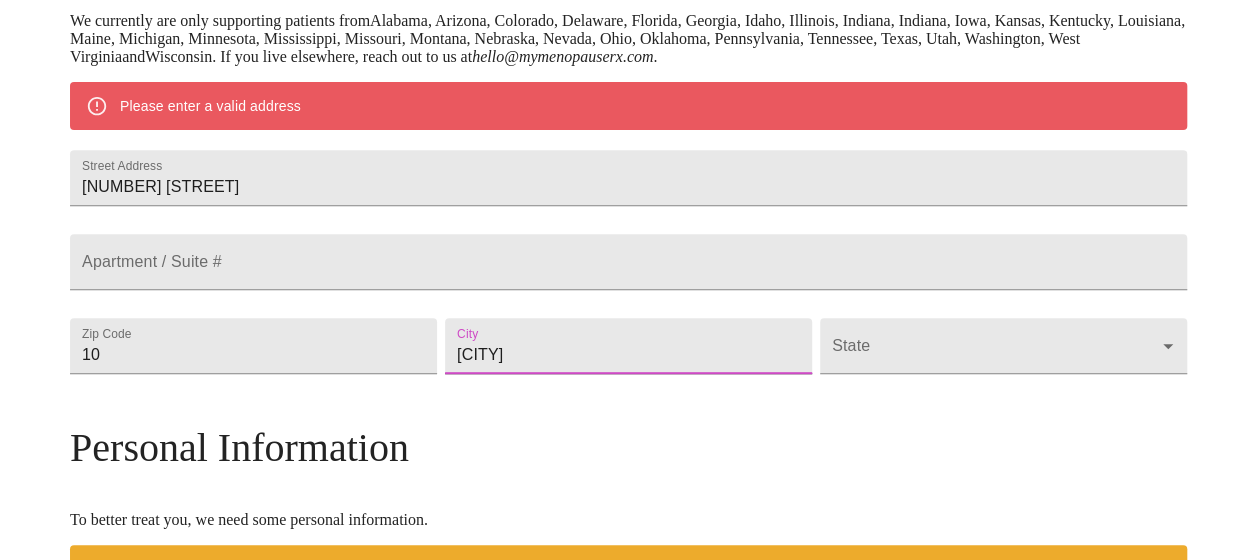 type on "[CITY]" 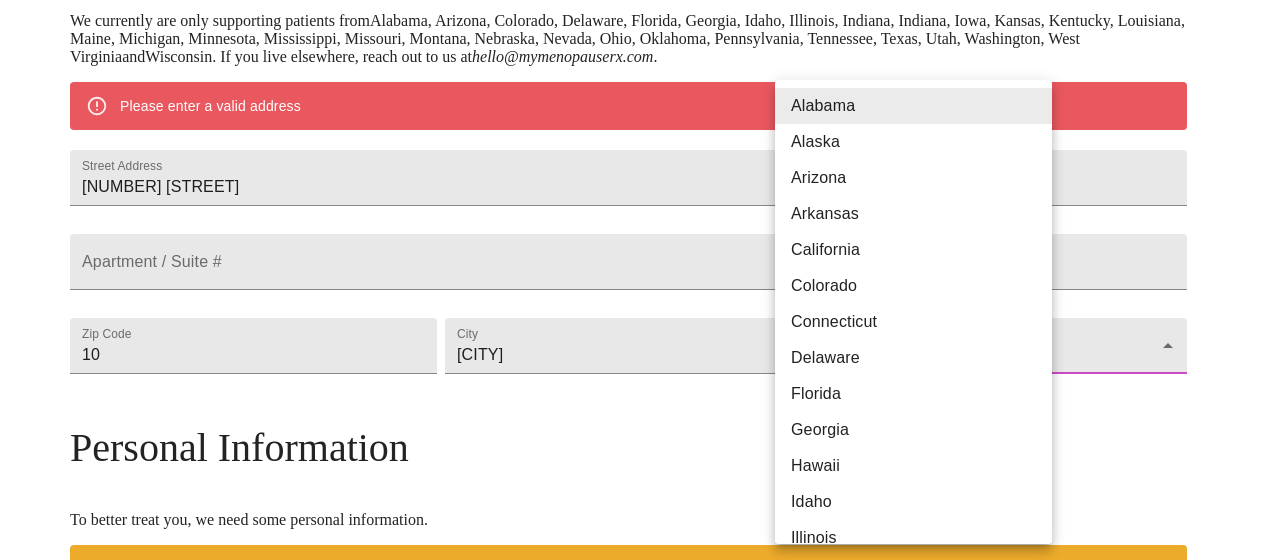 click on "MyMenopauseRx Welcome to MyMenopauseRx Since it's your first time here, you'll need to enter some medical and social information.  We'll guide you through it! Mailing Address We currently are only supporting patients from  Alabama, Arizona, Colorado, Delaware, Florida, Georgia, Idaho, Illinois, Indiana, Indiana, Iowa, Kansas, Kentucky, Louisiana, Maine, Michigan, Minnesota, Mississippi, Missouri, Montana, Nebraska, Nevada, Ohio, Oklahoma, Pennsylvania, Tennessee, Texas, Utah, Washington, West Virginia  and  Wisconsin . If you live elsewhere, reach out to us at  hello@[DOMAIN] . Please enter a valid address Street Address [NUMBER] [STREET] Apartment / Suite # Zip Code [POSTAL_CODE] City [CITY] State ​ Personal Information To better treat you, we need some personal information. We are currently only treating patients aged 38 and over Date of birth [MONTH]/[DAY]/[YEAR] Sex Female Female Phone Number (   )    - Receive Text Message Notifications Terms of Service & Privacy Policy By  Continuing  and our  ." at bounding box center [636, 382] 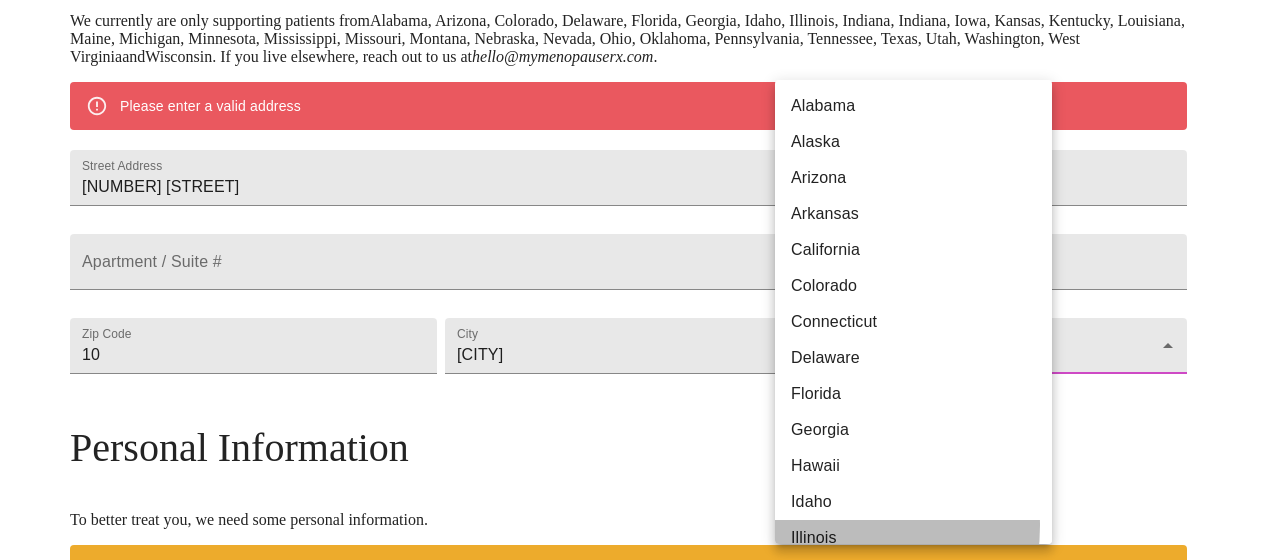 click on "Illinois" at bounding box center (921, 538) 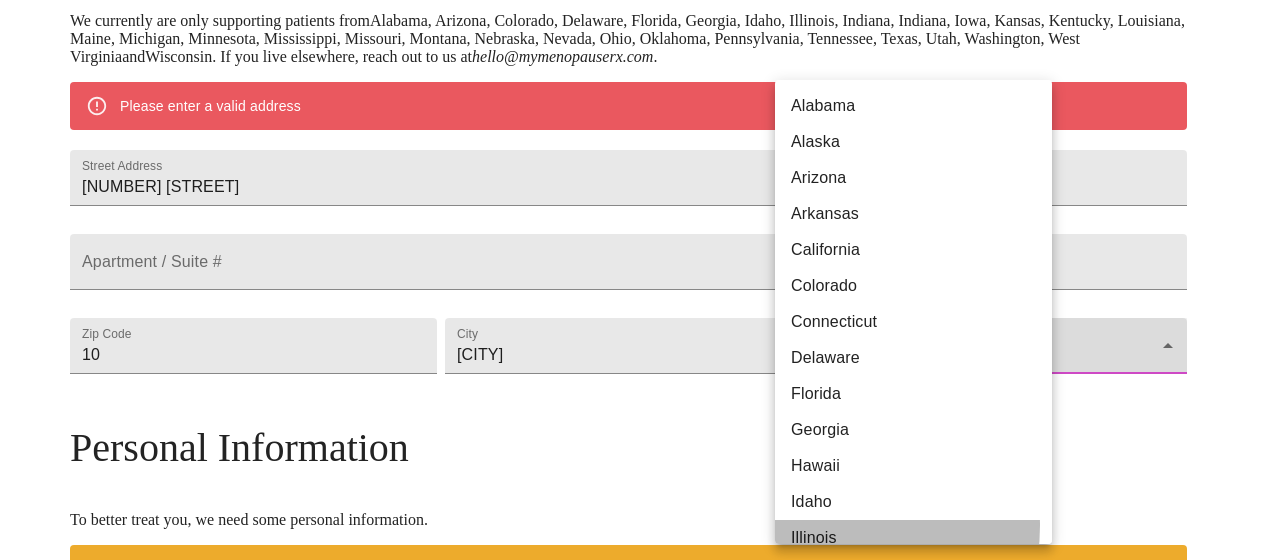type on "Illinois" 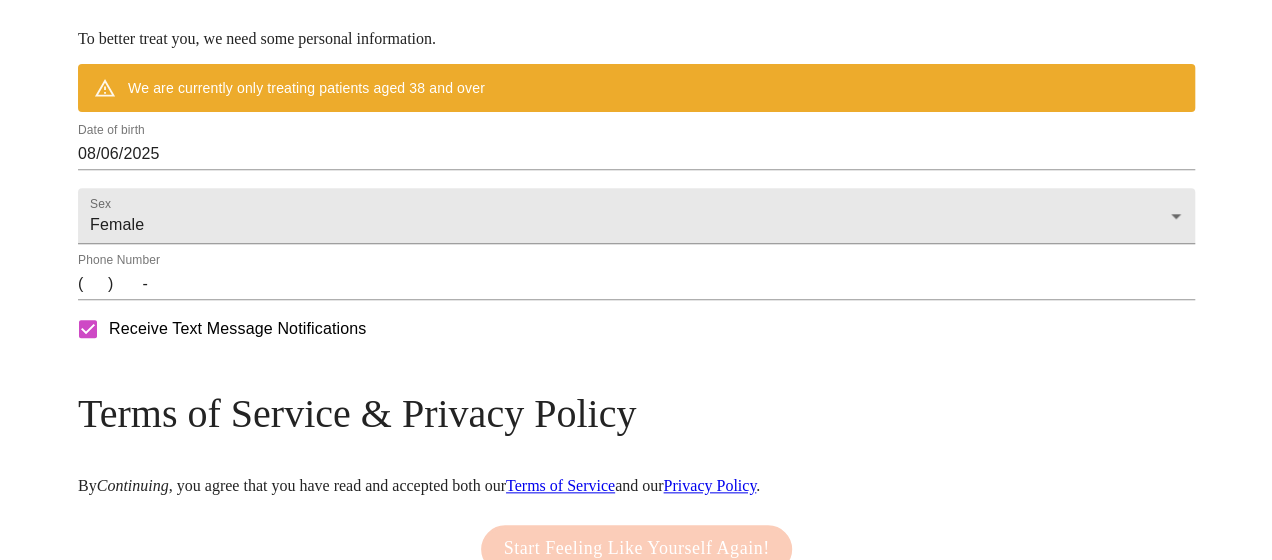 scroll, scrollTop: 830, scrollLeft: 0, axis: vertical 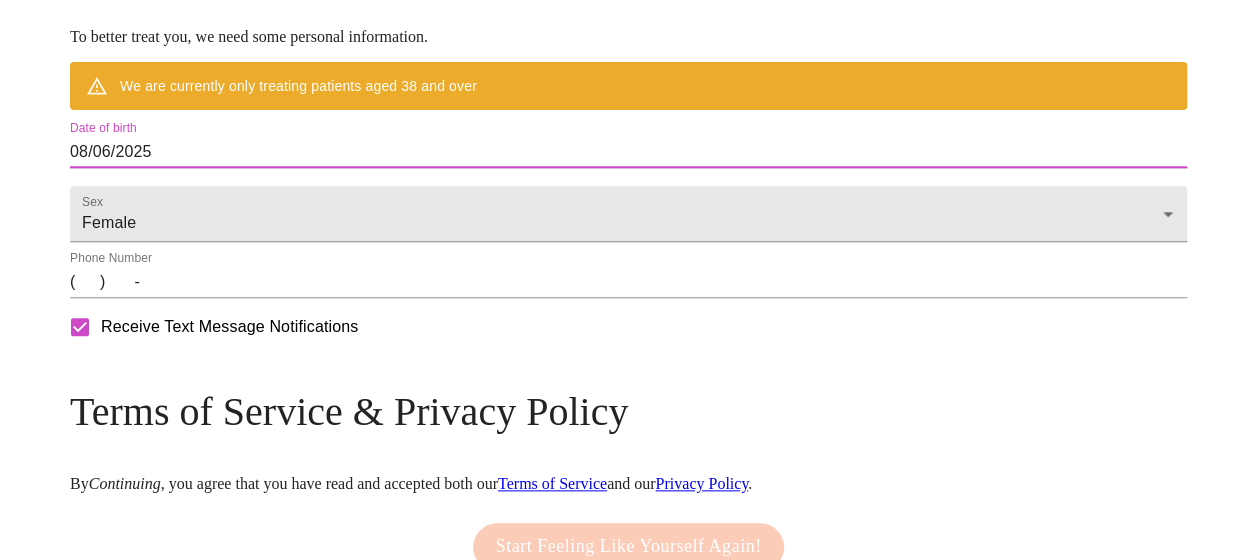 click on "08/06/2025" at bounding box center (628, 152) 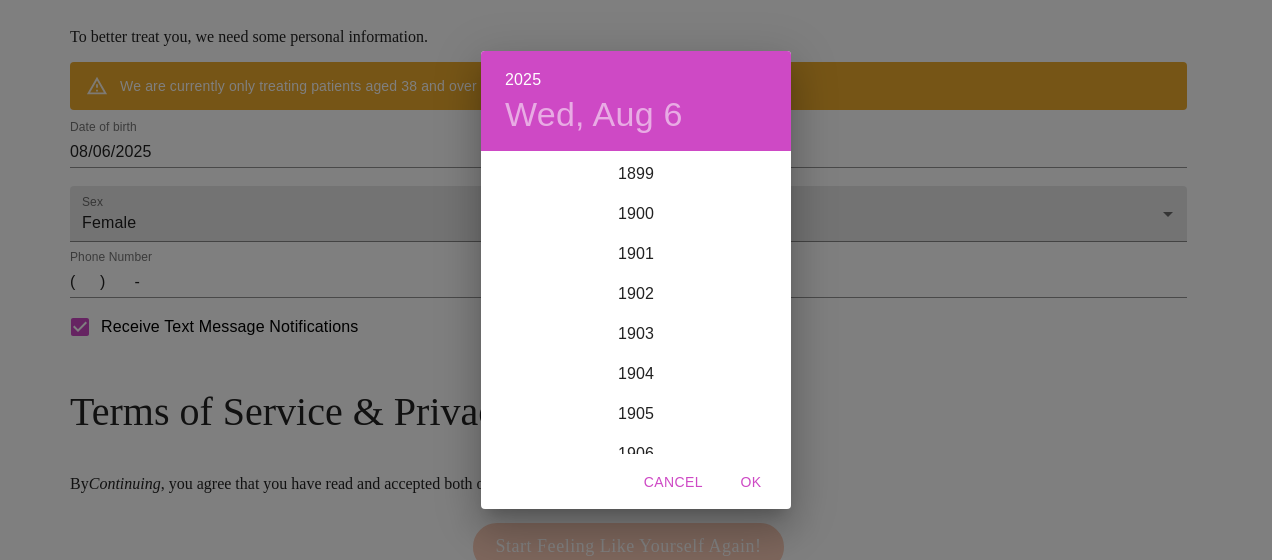scroll, scrollTop: 4920, scrollLeft: 0, axis: vertical 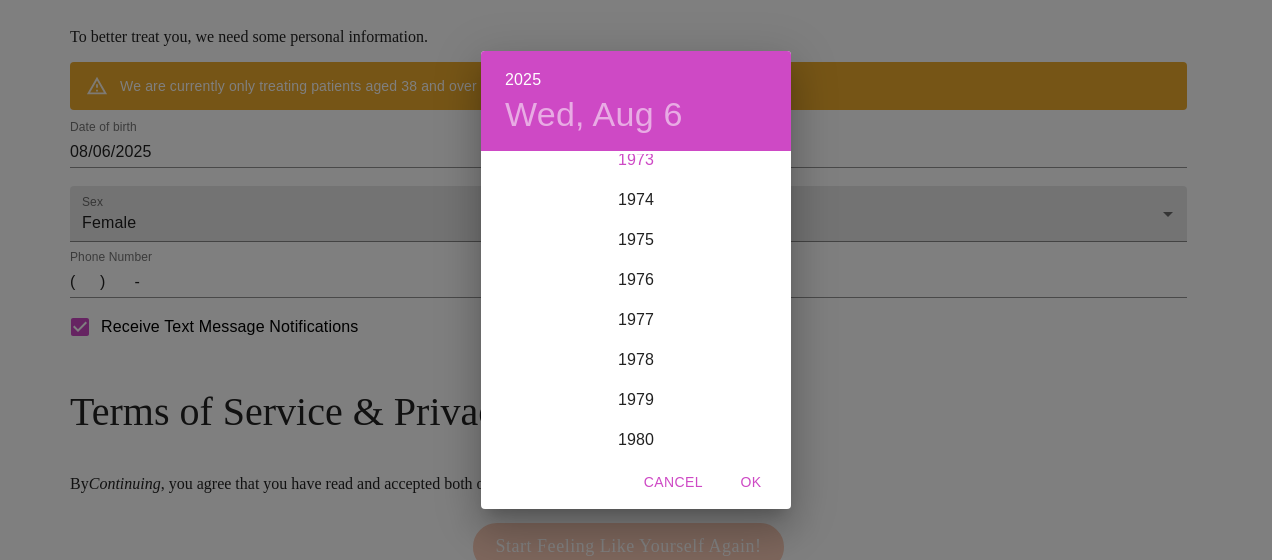 click on "1973" at bounding box center [636, 160] 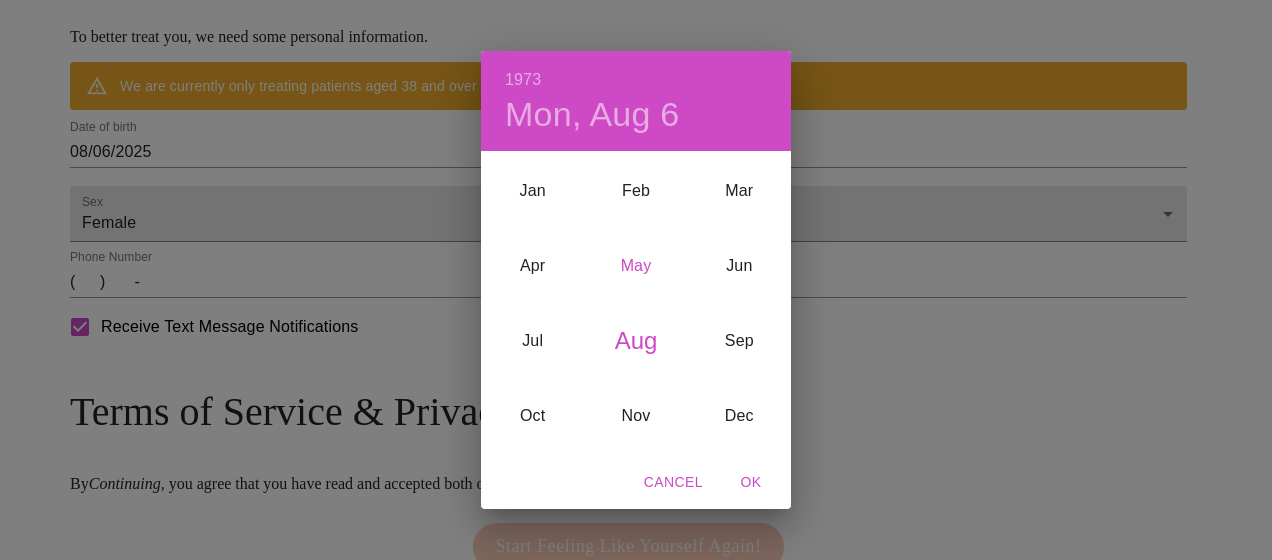 click on "May" at bounding box center (635, 266) 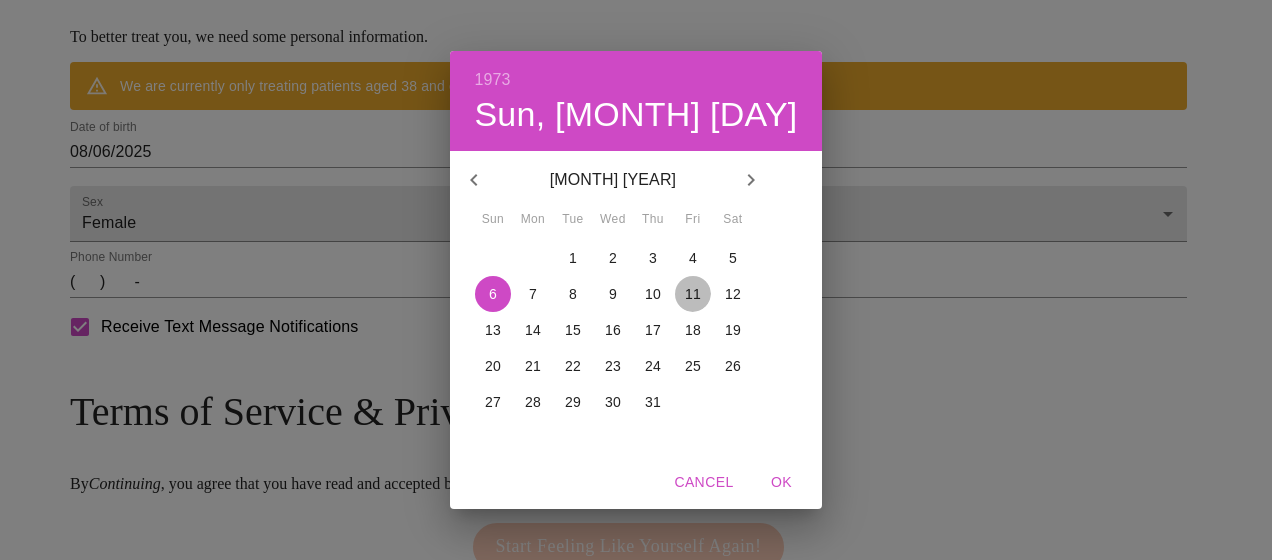 click on "11" at bounding box center (693, 294) 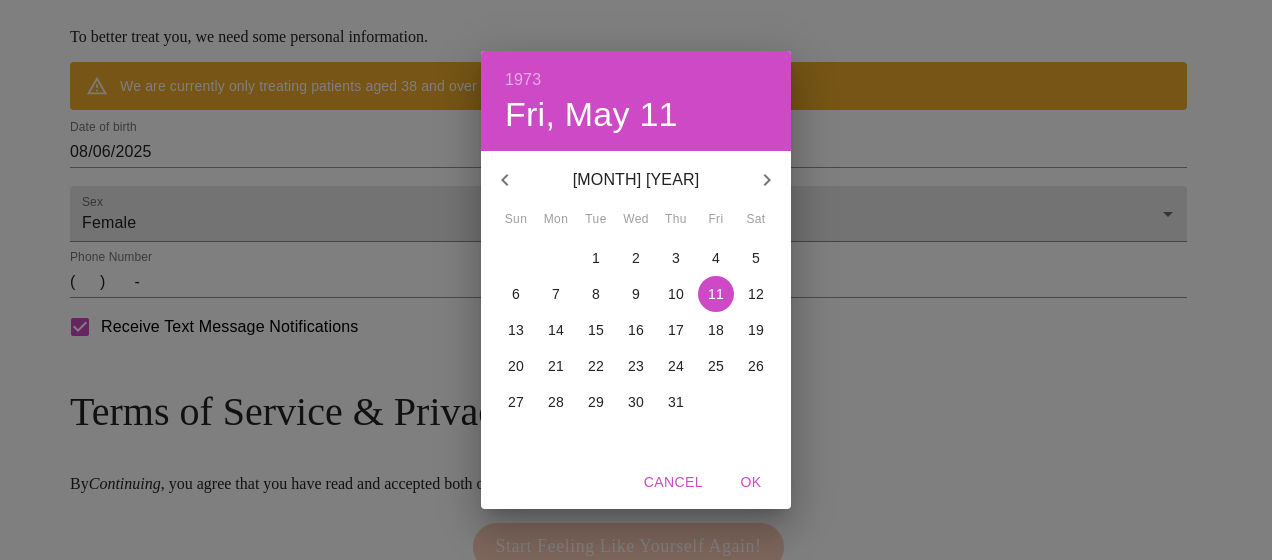 click on "OK" at bounding box center [751, 482] 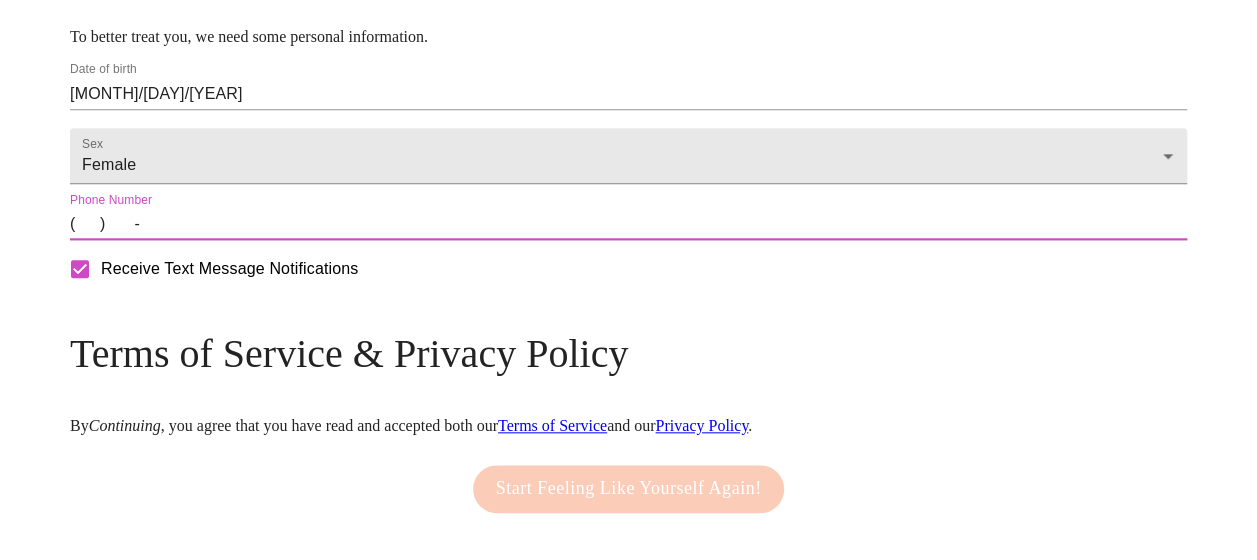 click on "(   )    -" at bounding box center [628, 224] 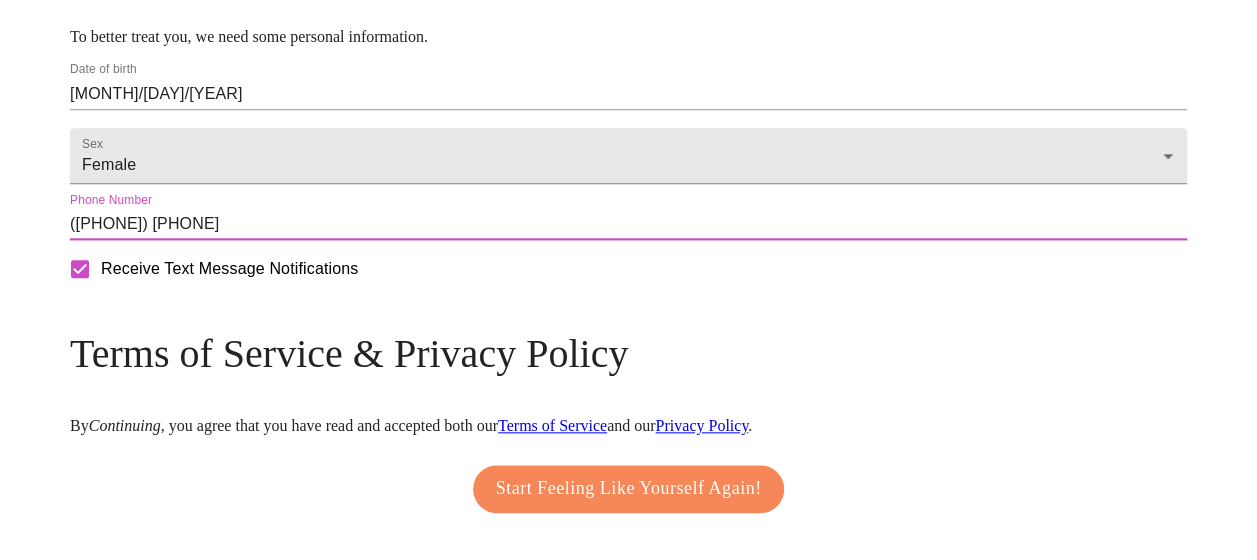 scroll, scrollTop: 978, scrollLeft: 0, axis: vertical 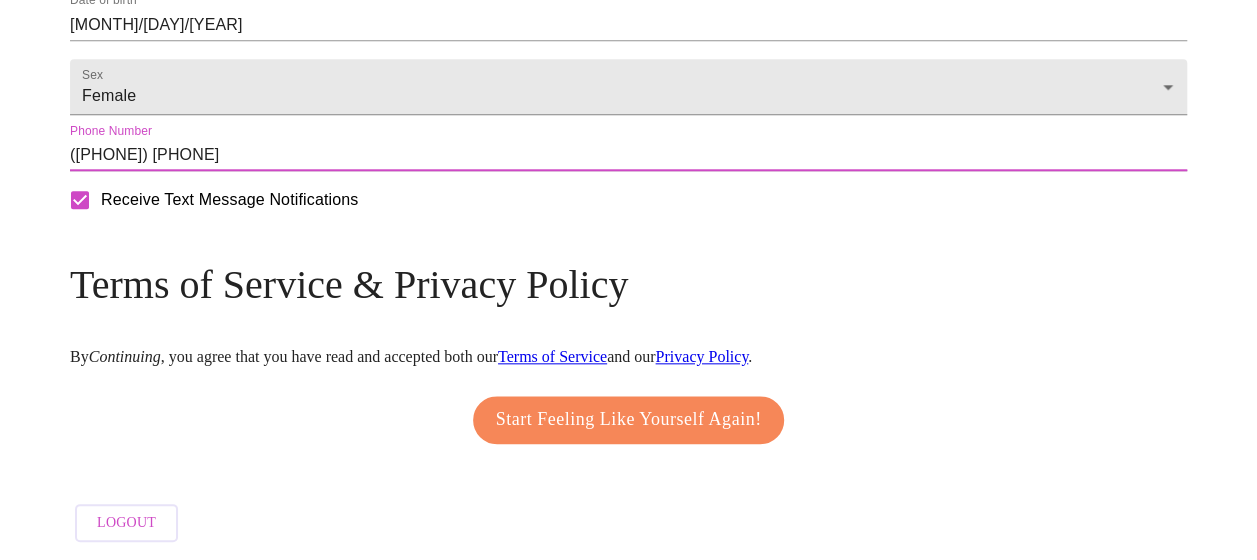 type on "([PHONE]) [PHONE]" 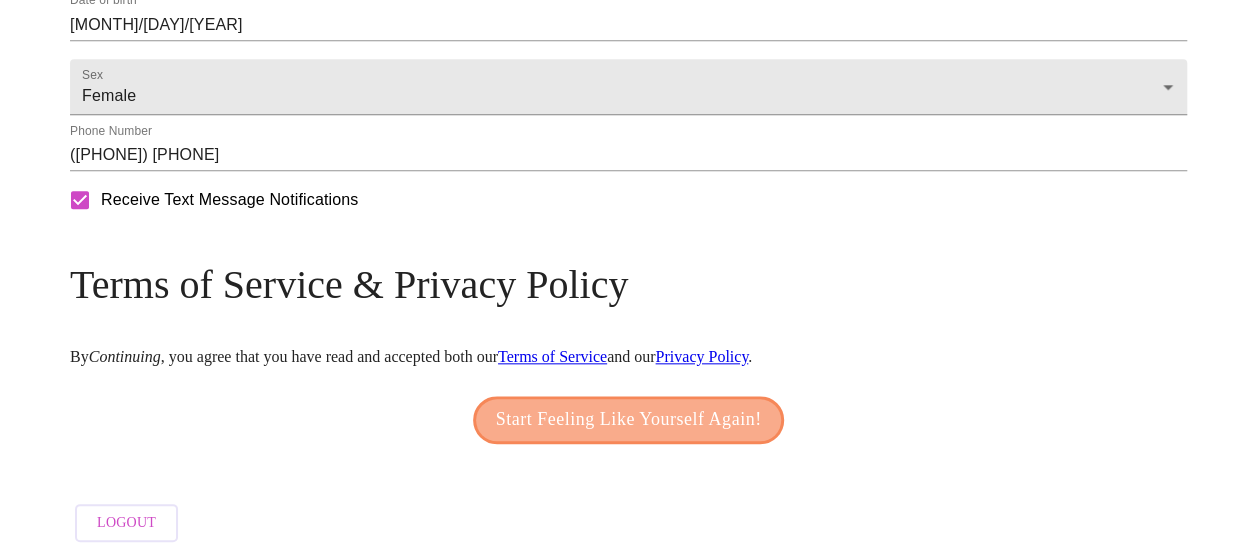 click on "Start Feeling Like Yourself Again!" at bounding box center (629, 420) 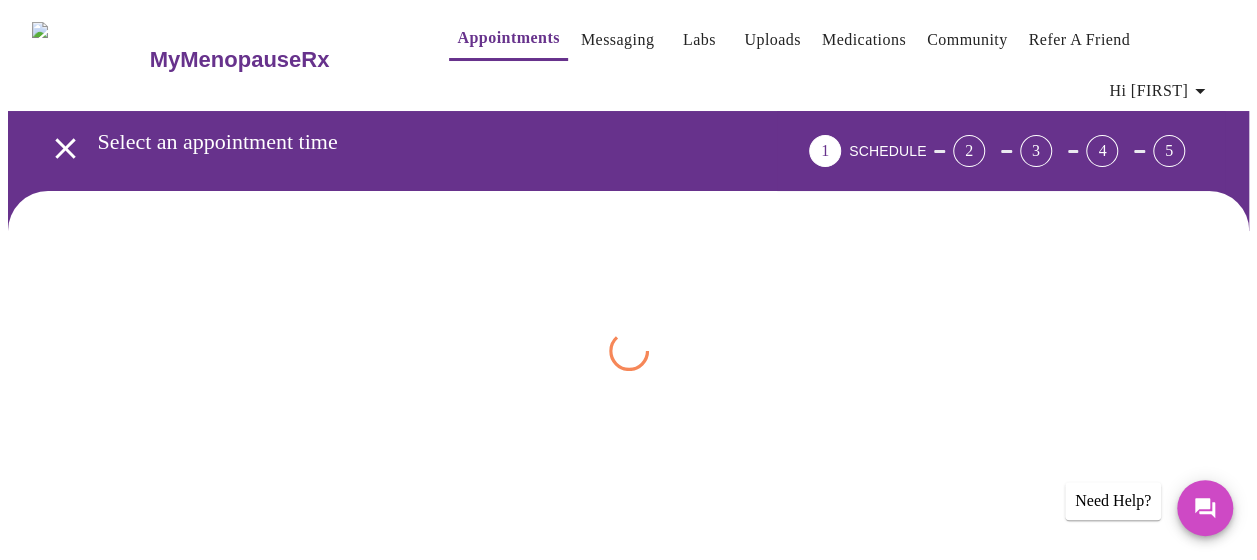 scroll, scrollTop: 0, scrollLeft: 0, axis: both 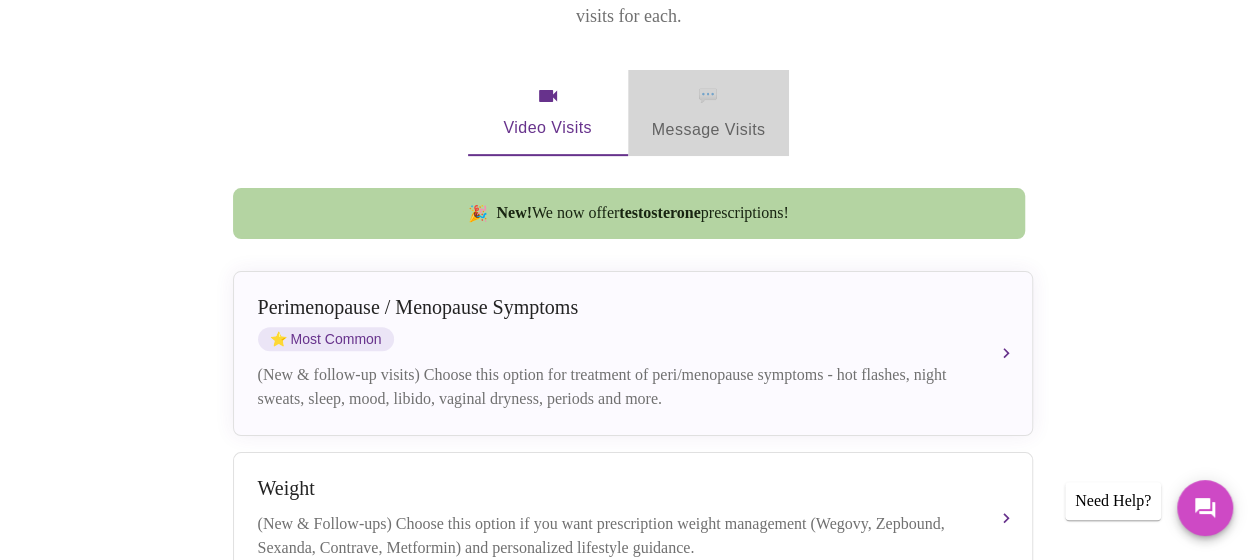 click on "💬 Message Visits" at bounding box center [709, 113] 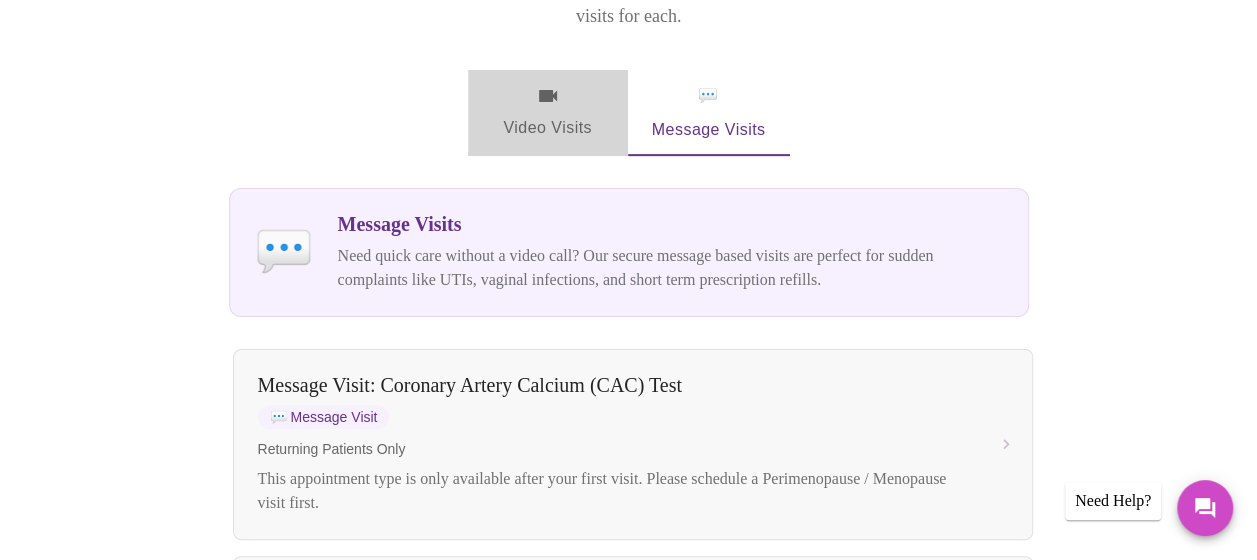 click on "Video Visits" at bounding box center [548, 113] 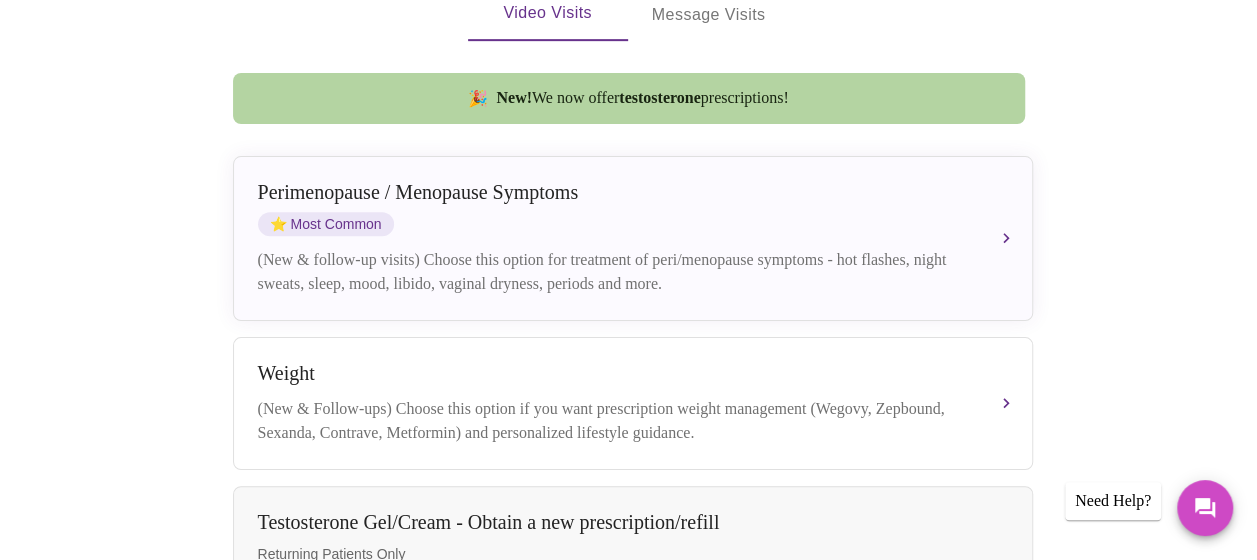 scroll, scrollTop: 561, scrollLeft: 0, axis: vertical 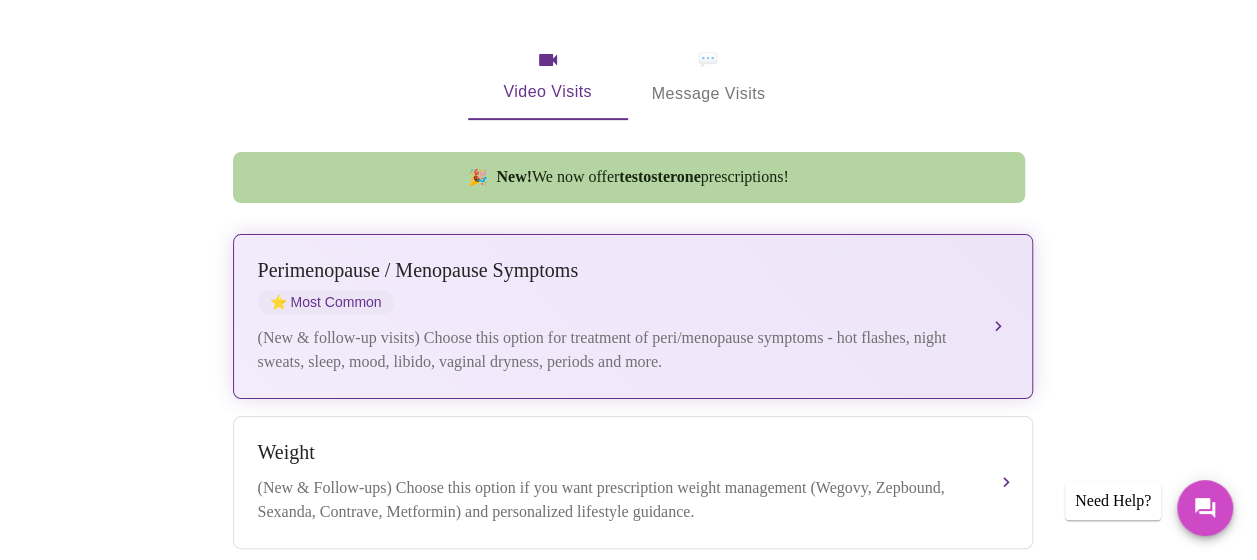click on "Perimenopause / Menopause Symptoms  ⭐  Most Common" at bounding box center [613, 286] 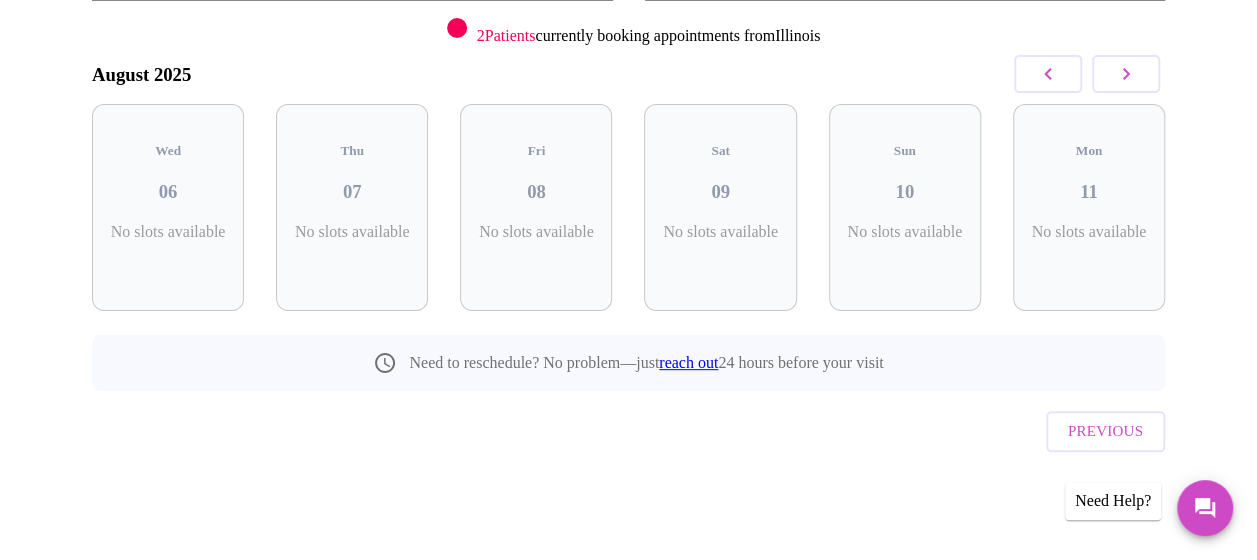 scroll, scrollTop: 254, scrollLeft: 0, axis: vertical 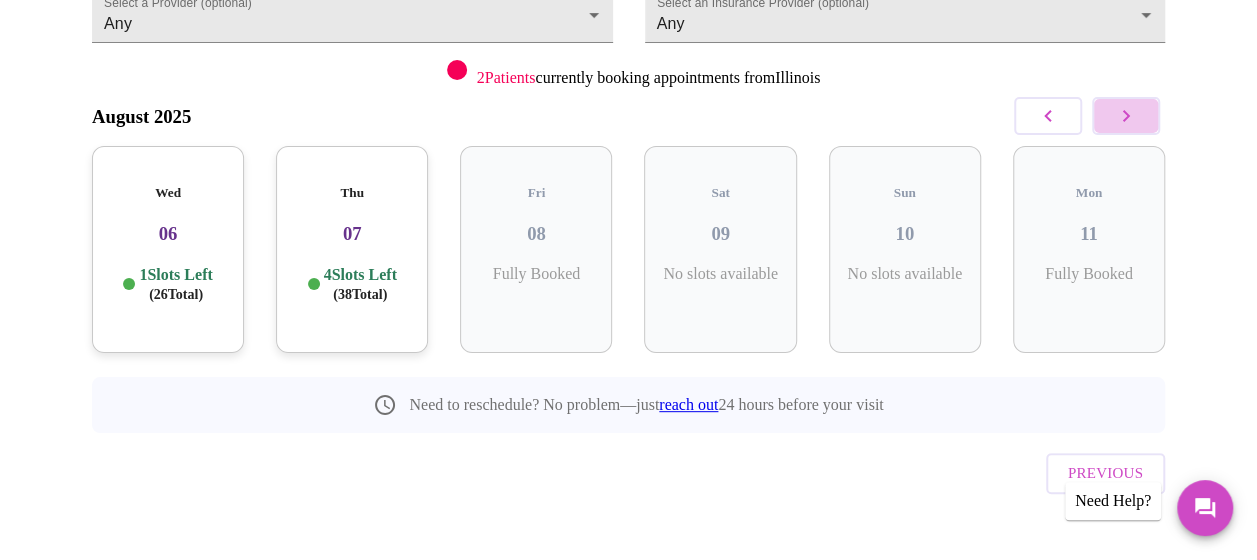 click 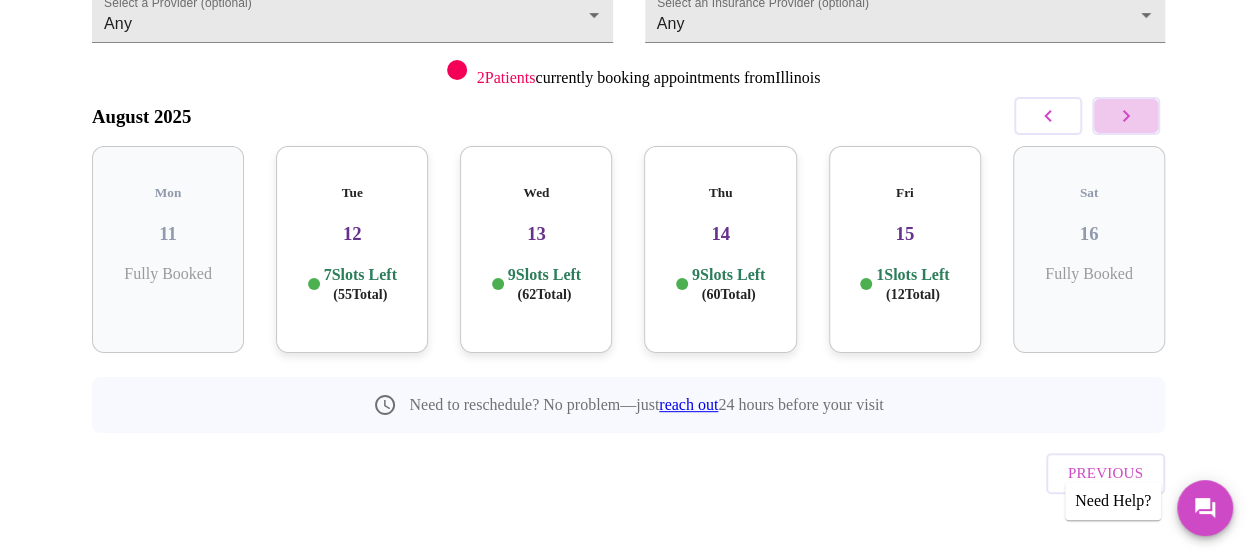 click 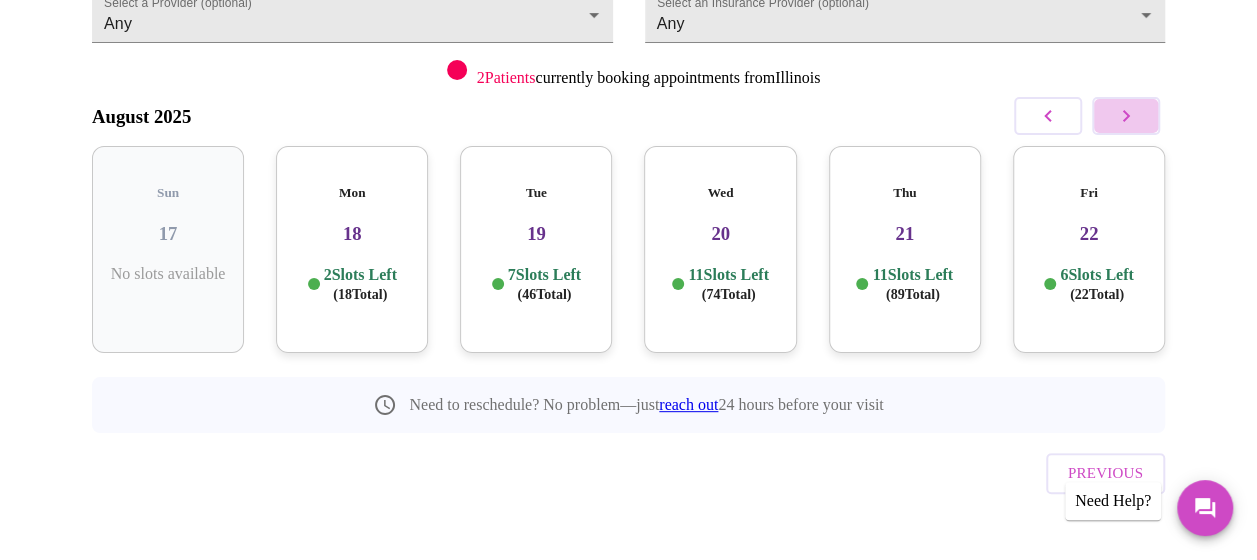 click 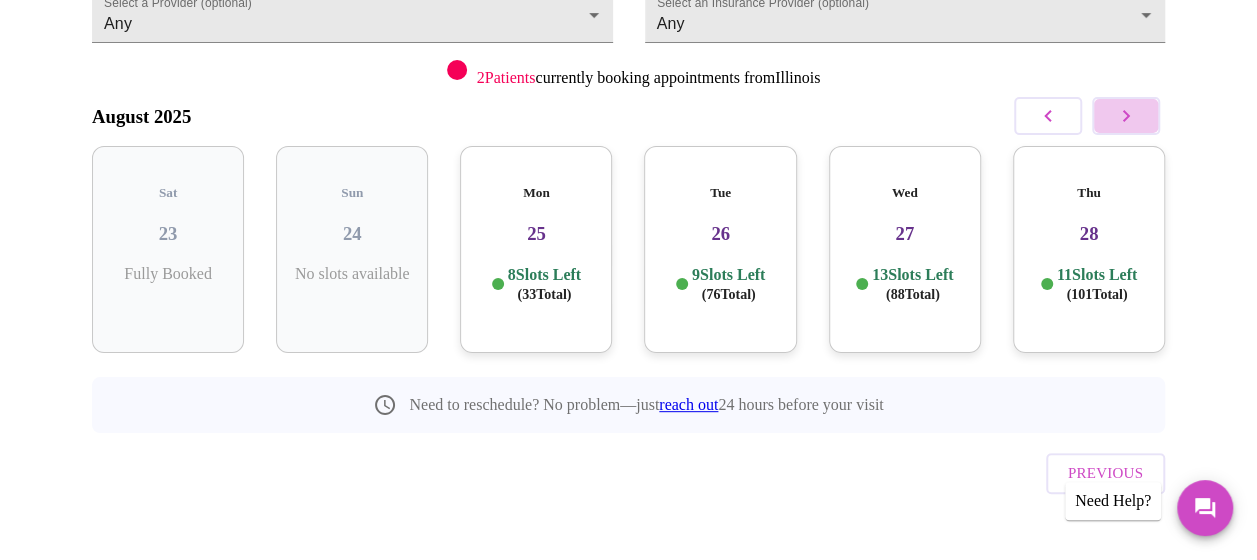 click 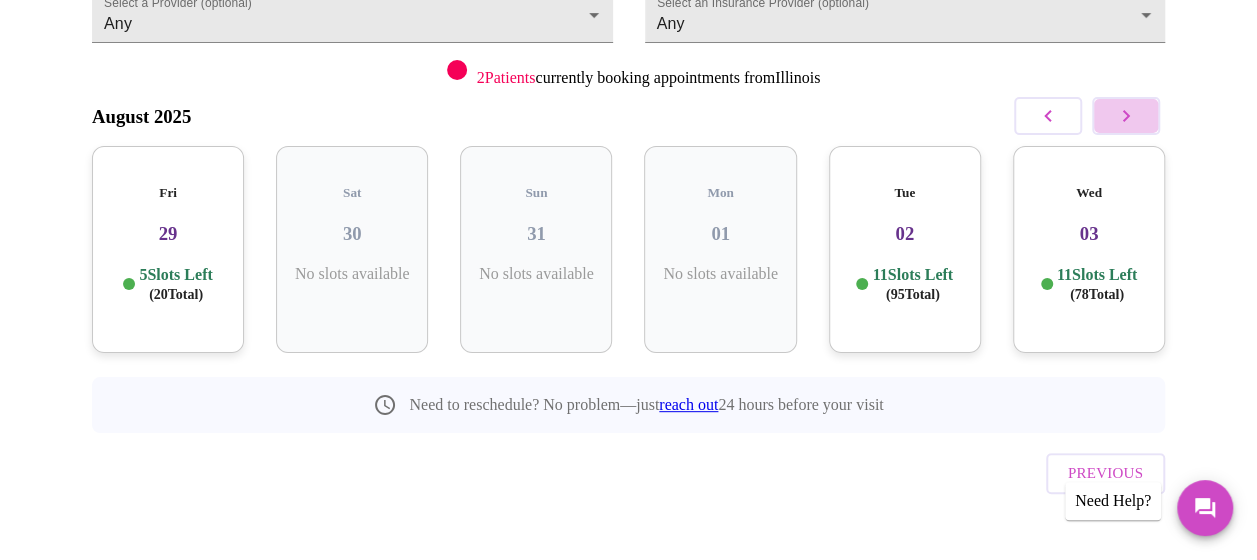 click 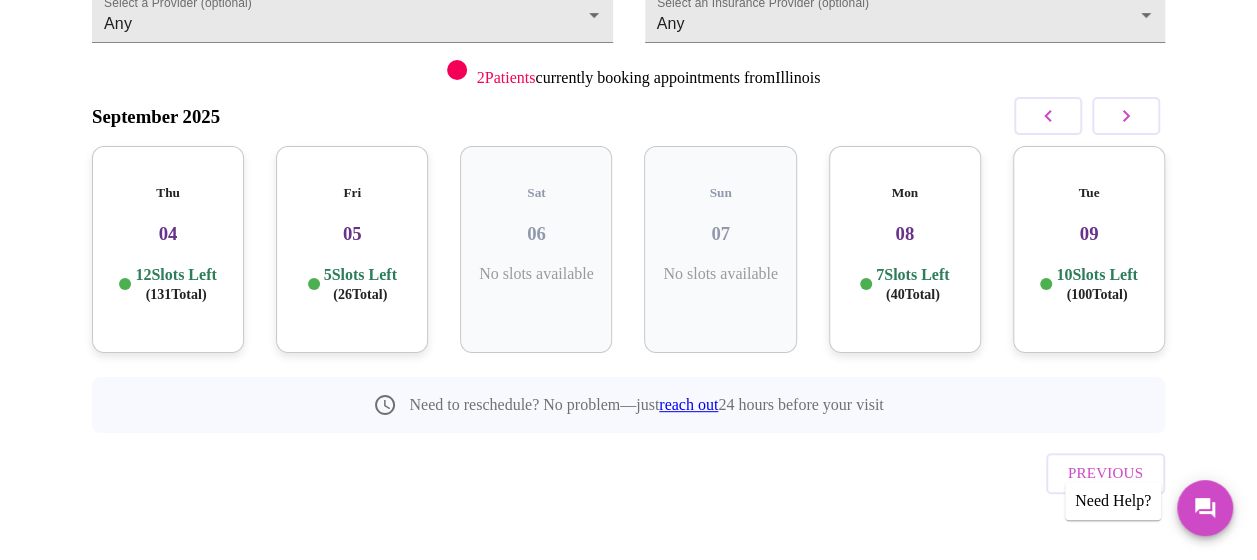 click on "04" at bounding box center [168, 234] 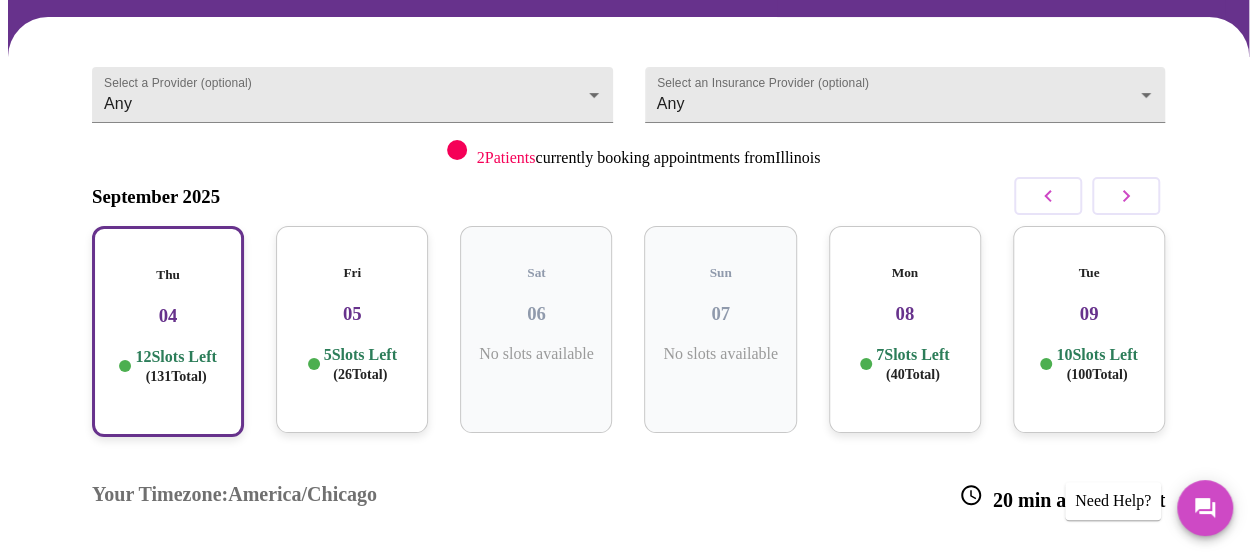 scroll, scrollTop: 172, scrollLeft: 0, axis: vertical 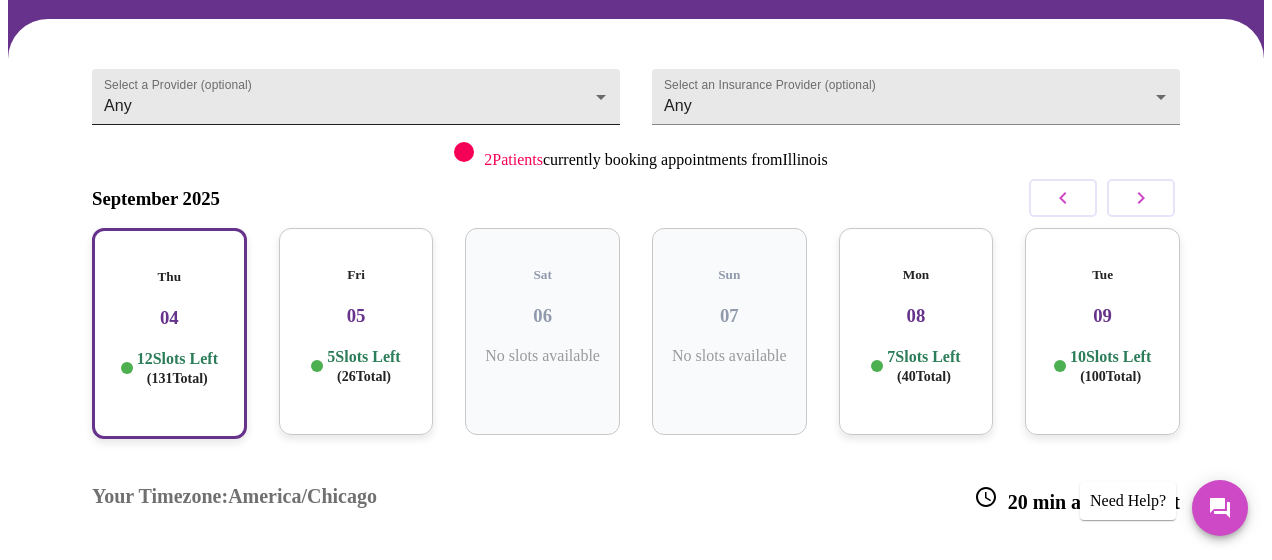 click on "MyMenopauseRx Appointments Messaging Labs Uploads Medications Community Refer a Friend Hi [FIRST]   Confirm appointment time 1 2 CONFIRM 3 4 5 Select a Provider (optional) Any Any Select an Insurance Provider (optional) Any Any 2  Patients  currently booking appointments from  Illinois September 2025 Thu 04 12  Slots Left ( 131  Total) Fri 05 5  Slots Left ( 26  Total) Sat 06 No slots available Sun 07 No slots available Mon 08 7  Slots Left ( 40  Total) Tue 09 10  Slots Left ( 100  Total) Your Timezone:  America/Chicago 20 min appointment 07:20 AM 08:20 AM 09:20 AM 10:40 AM 11:40 AM 12:40 PM 01:40 PM 02:40 PM 03:40 PM 04:40 PM 06:00 PM 07:20 PM Need to reschedule? No problem—just  reach out  24 hours before your visit Previous Need Help? Settings Billing Invoices Log out" at bounding box center [636, 448] 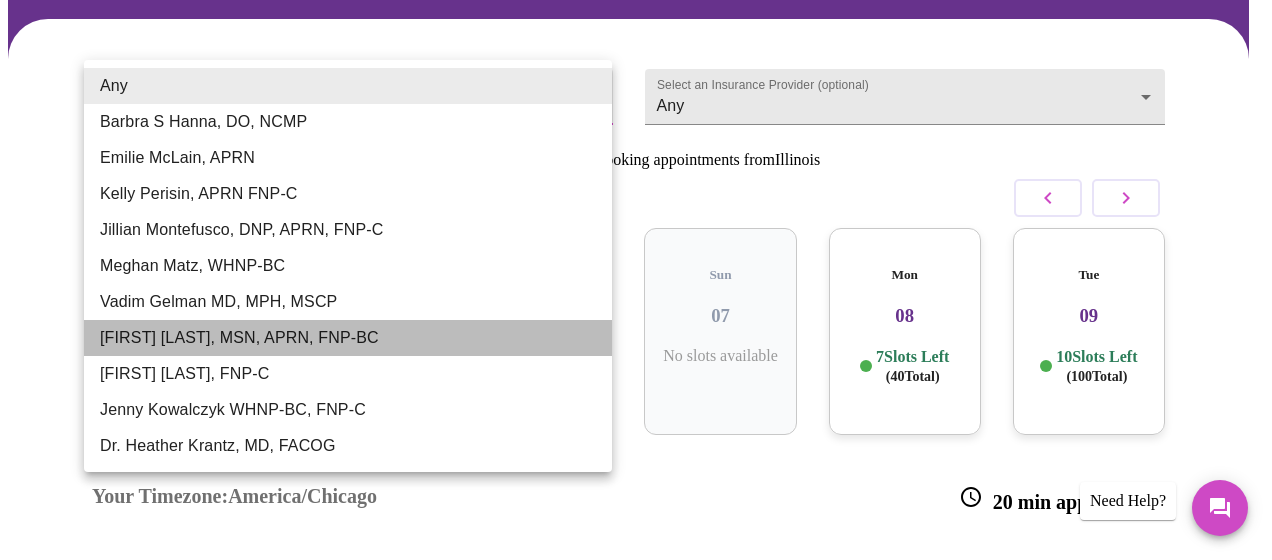 click on "[FIRST] [LAST], MSN, APRN, FNP-BC" at bounding box center [348, 338] 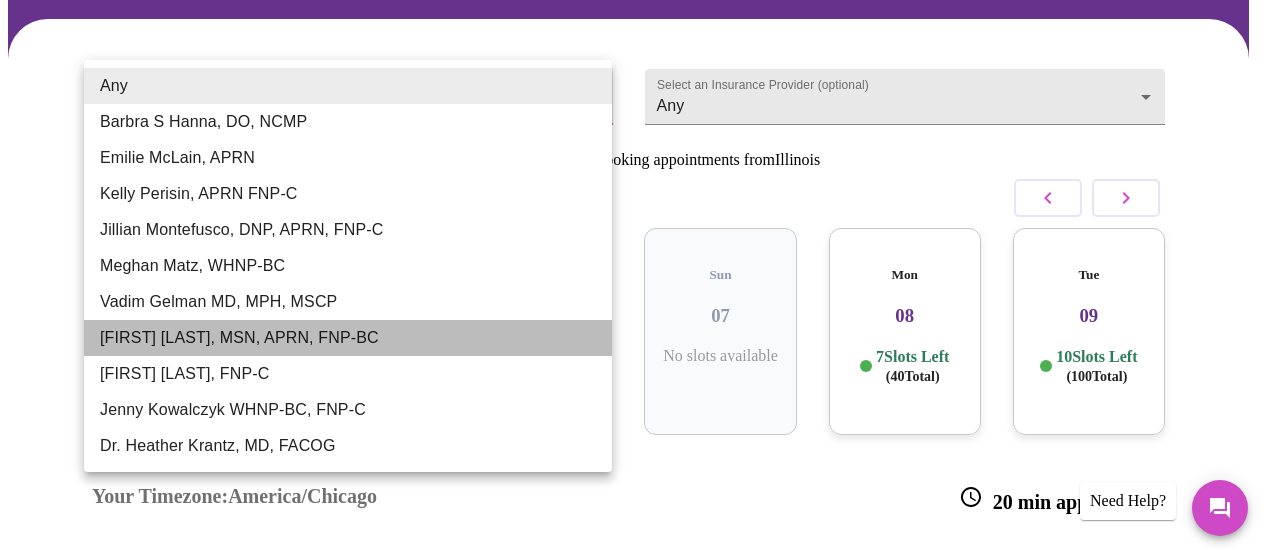 type on "[FIRST] [LAST], MSN, APRN, FNP-BC" 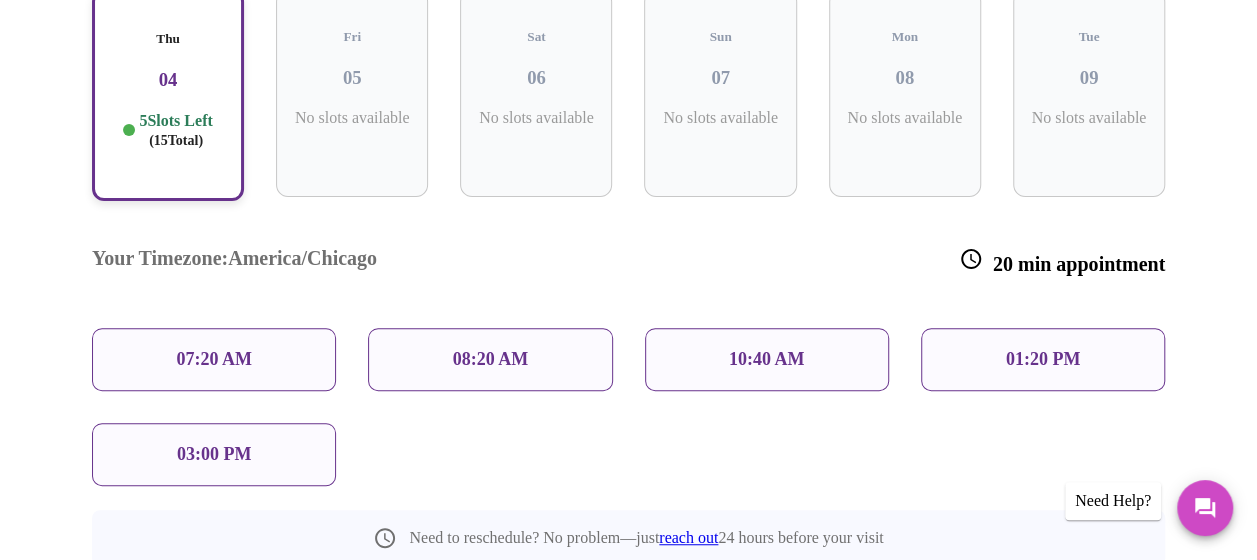scroll, scrollTop: 412, scrollLeft: 0, axis: vertical 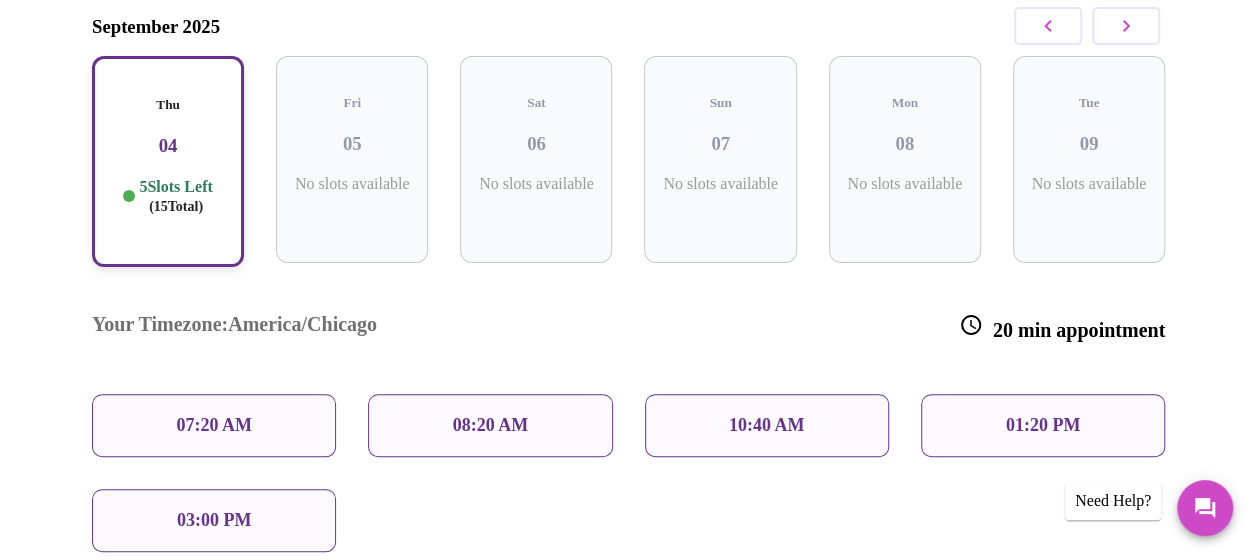 click on "08:20 AM" at bounding box center [491, 425] 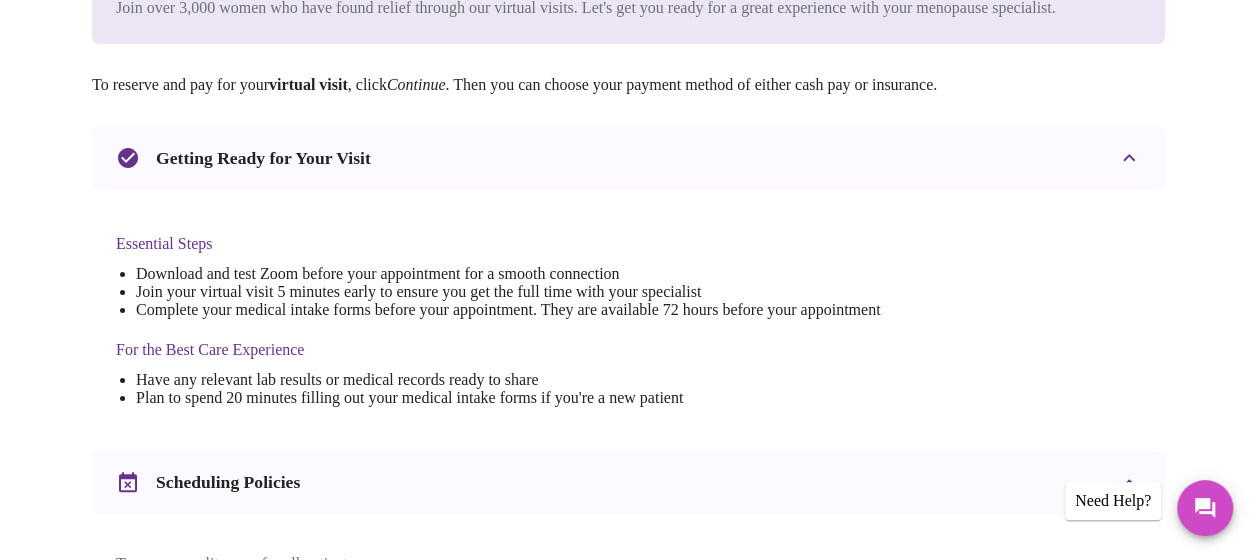 scroll, scrollTop: 0, scrollLeft: 0, axis: both 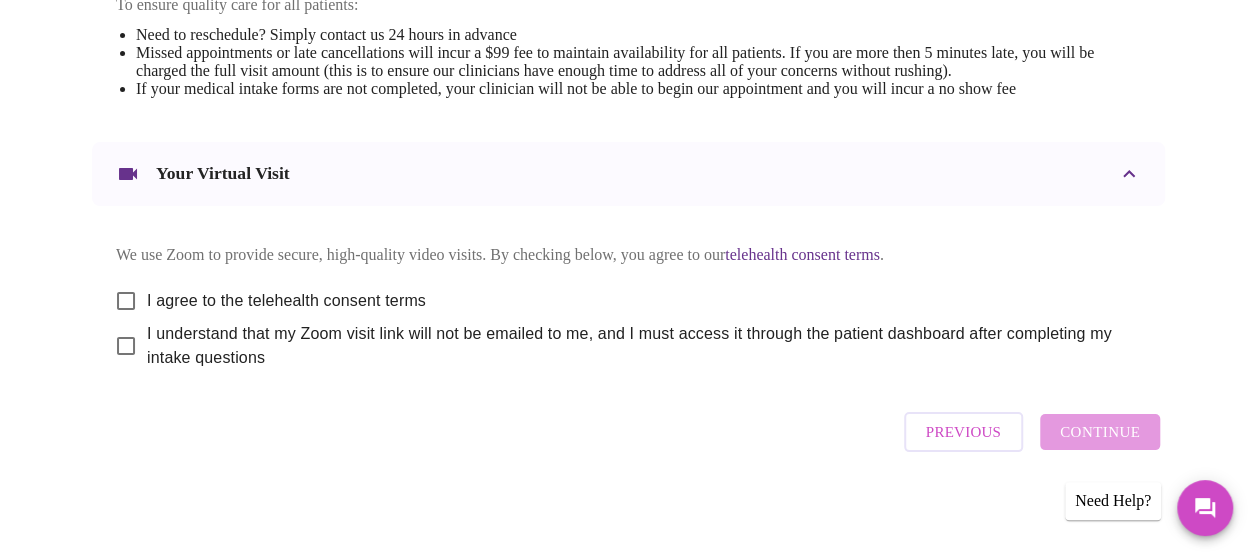 click on "I agree to the telehealth consent terms" at bounding box center (126, 301) 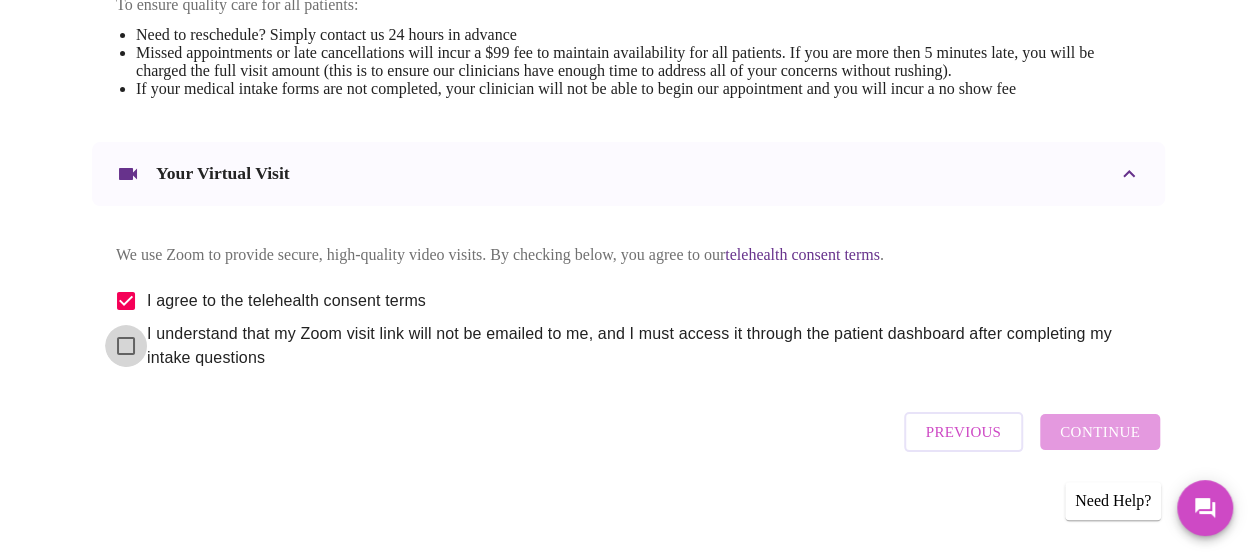click on "I understand that my Zoom visit link will not be emailed to me, and I must access it through the patient dashboard after completing my intake questions" at bounding box center [126, 346] 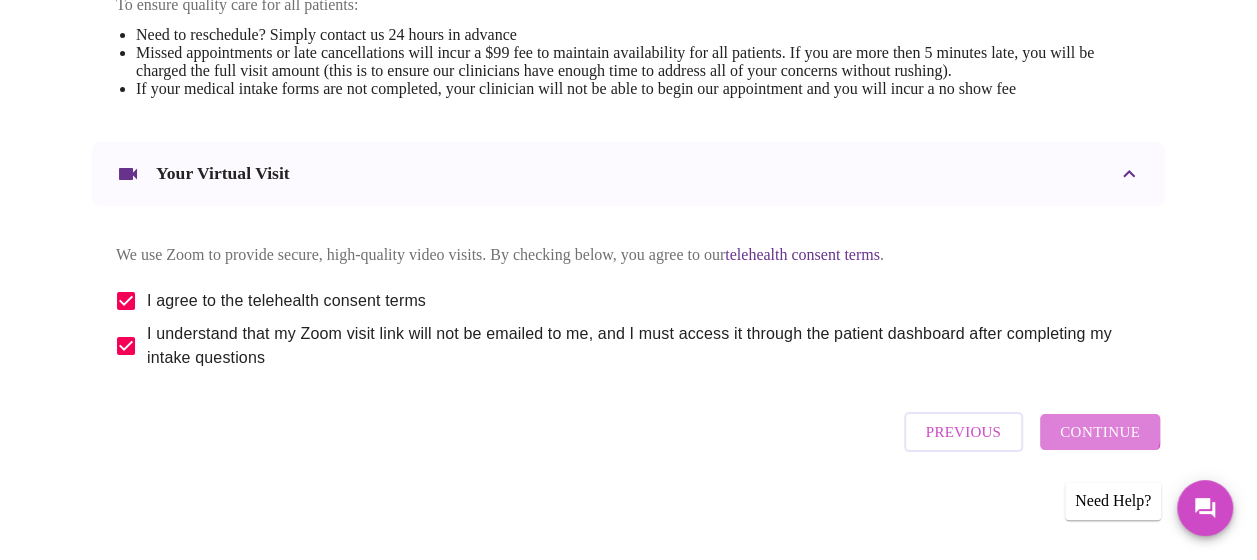 click on "Continue" at bounding box center [1100, 432] 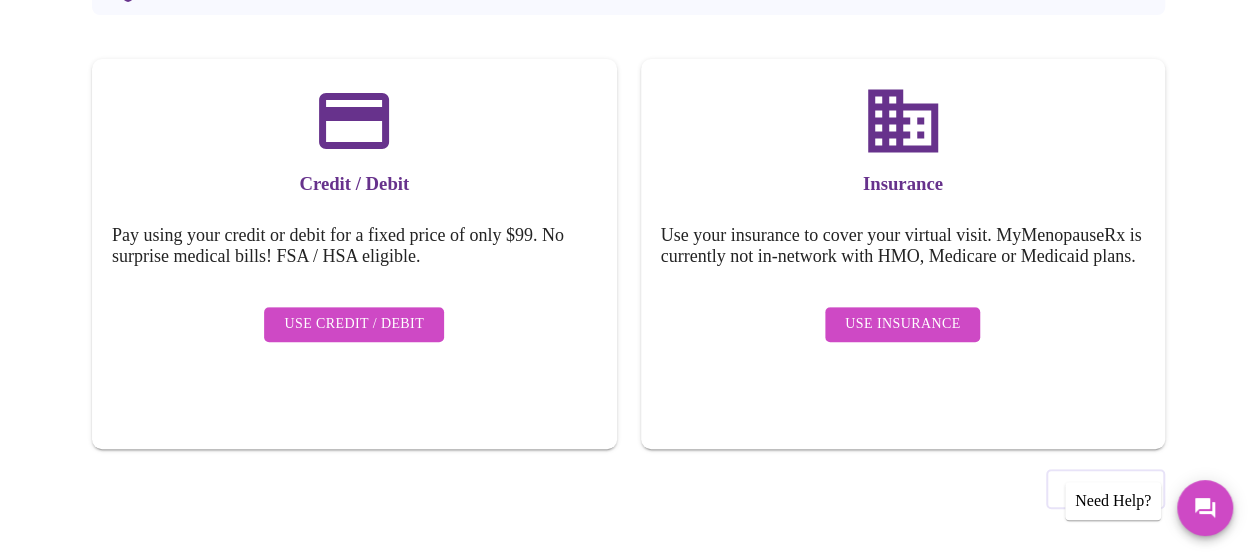 click on "Use Insurance" at bounding box center [902, 324] 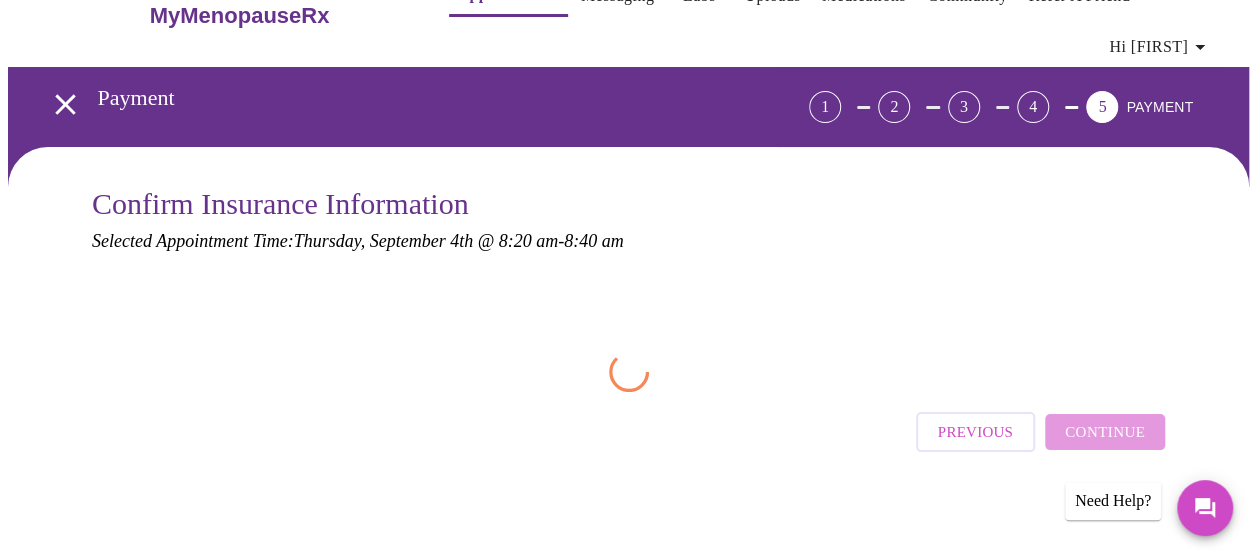 scroll, scrollTop: 0, scrollLeft: 0, axis: both 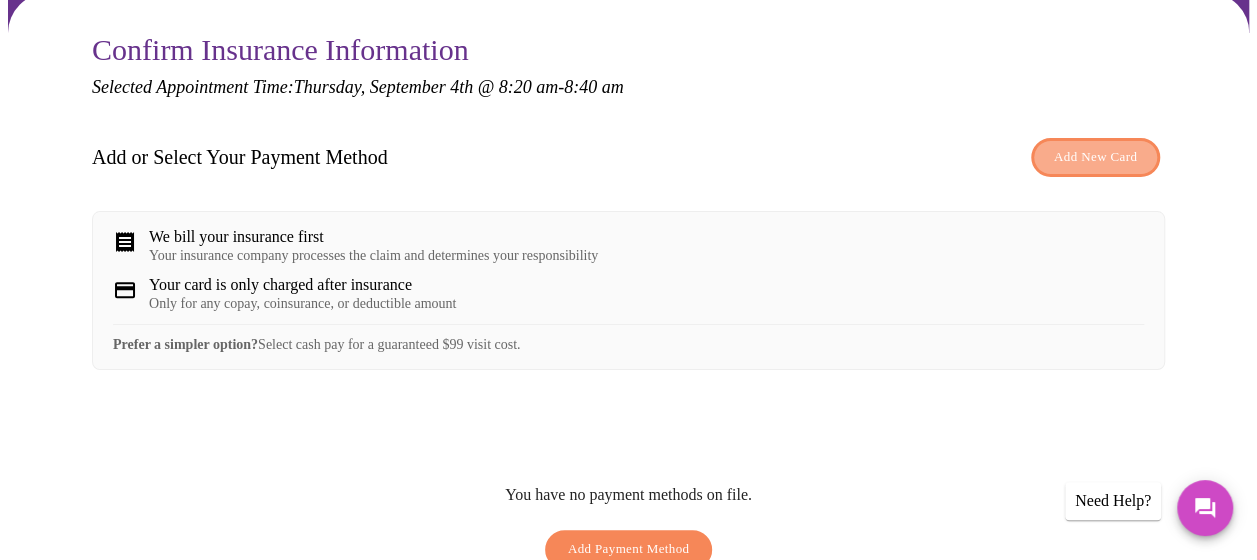 click on "Add New Card" at bounding box center (1095, 157) 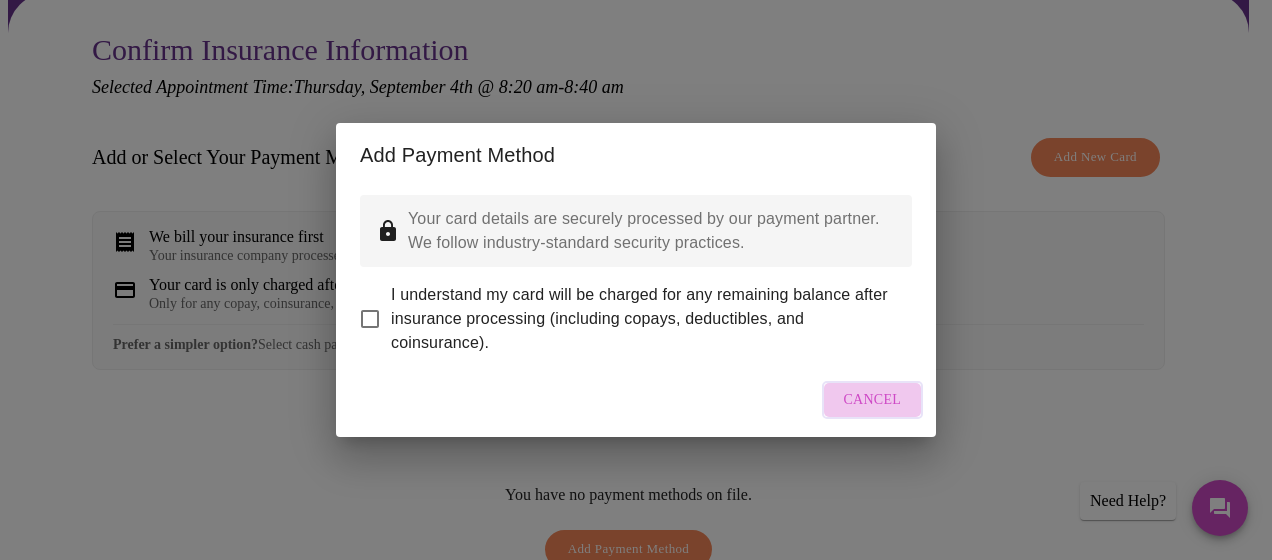 click on "Cancel" at bounding box center (873, 400) 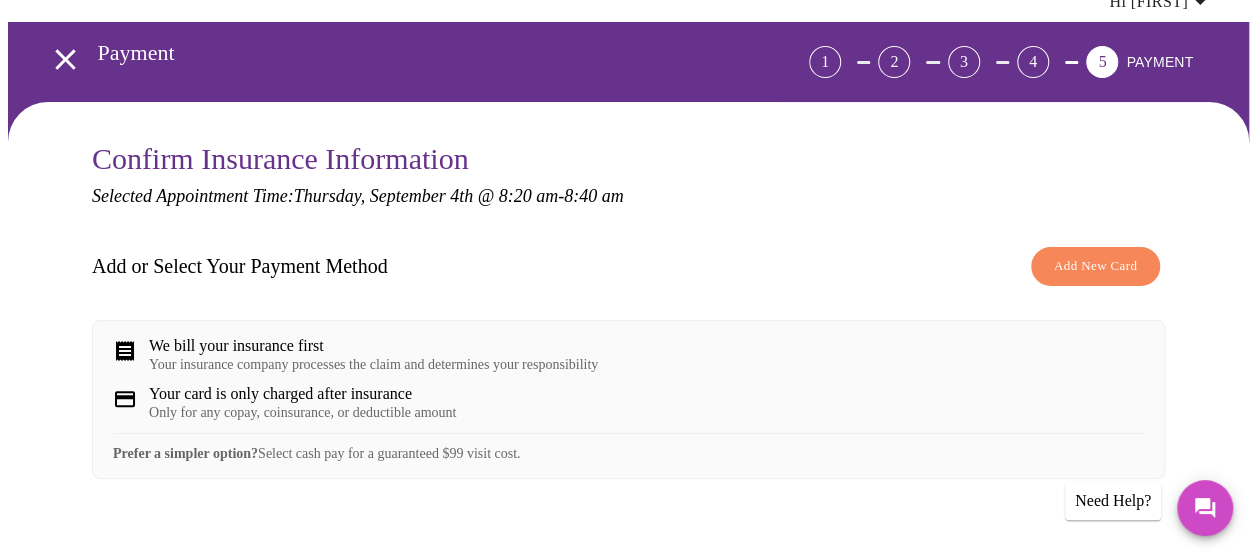 scroll, scrollTop: 88, scrollLeft: 0, axis: vertical 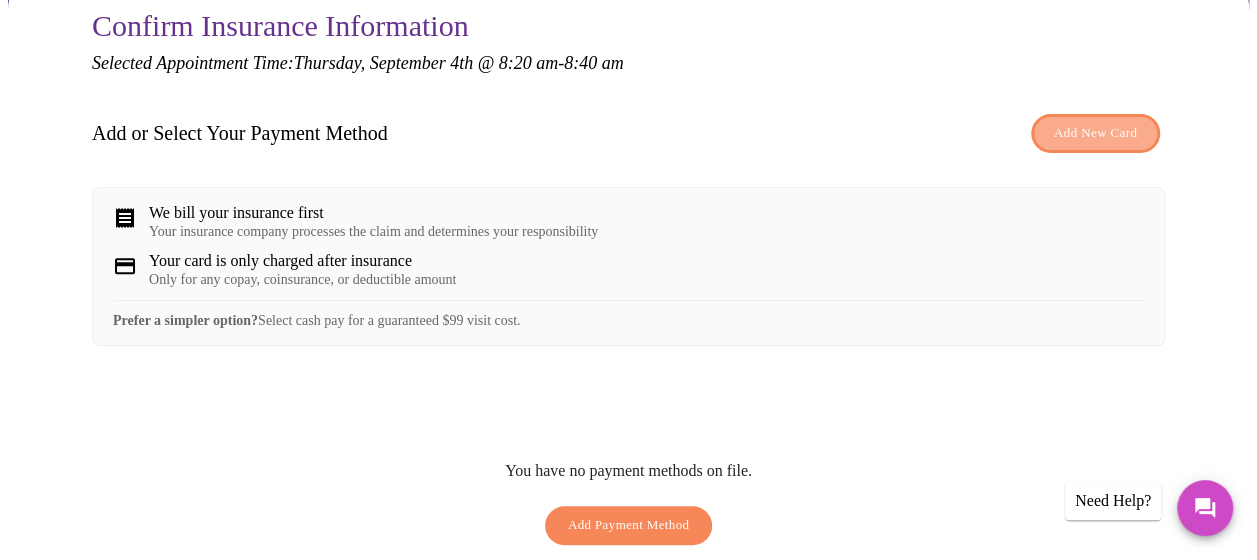 click on "Add New Card" at bounding box center (1095, 133) 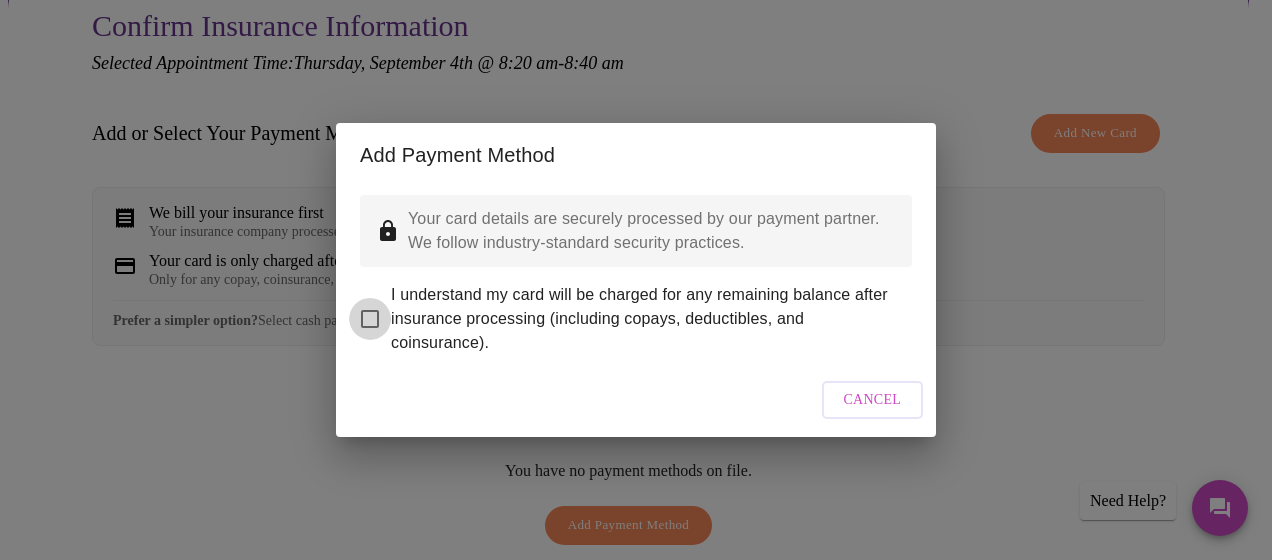 click on "I understand my card will be charged for any remaining balance after insurance processing (including copays, deductibles, and coinsurance)." at bounding box center [370, 319] 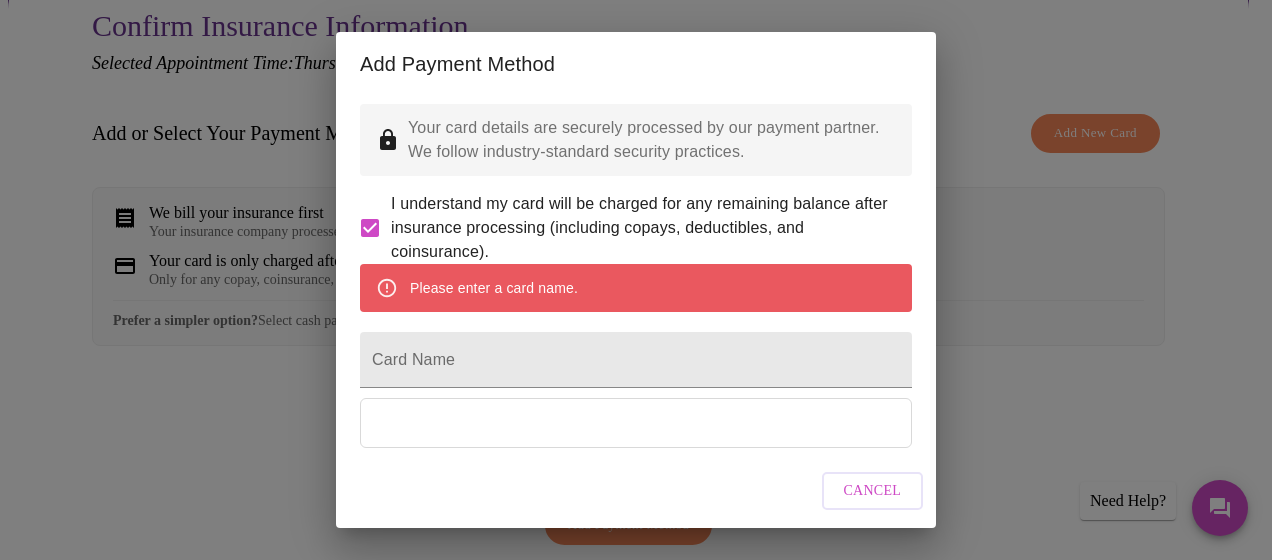 scroll, scrollTop: 143, scrollLeft: 0, axis: vertical 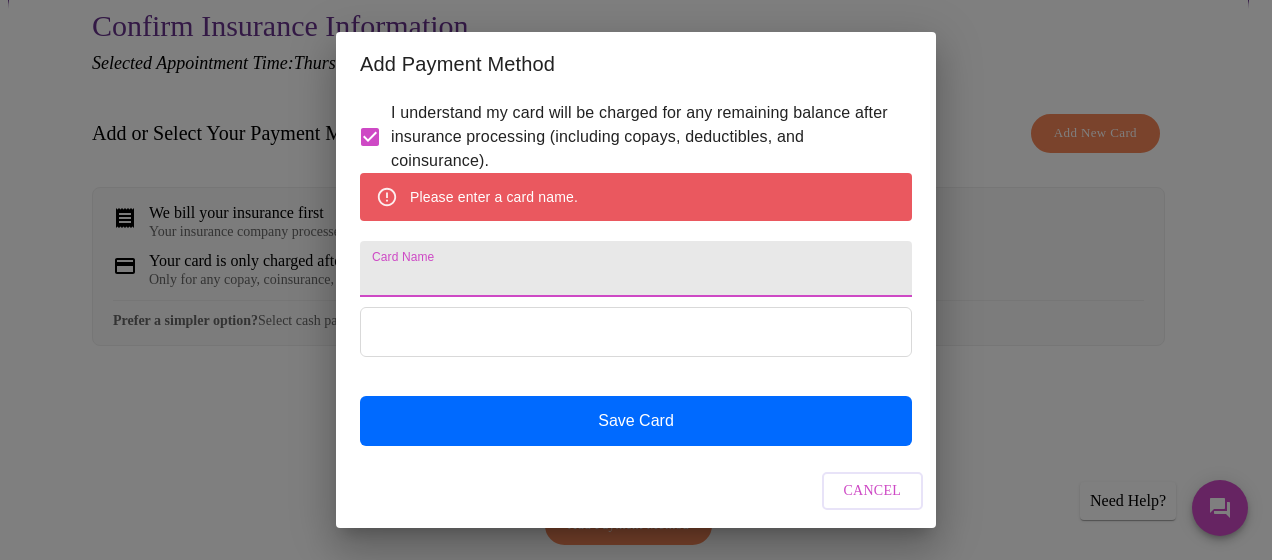 click on "Card Name" at bounding box center (636, 269) 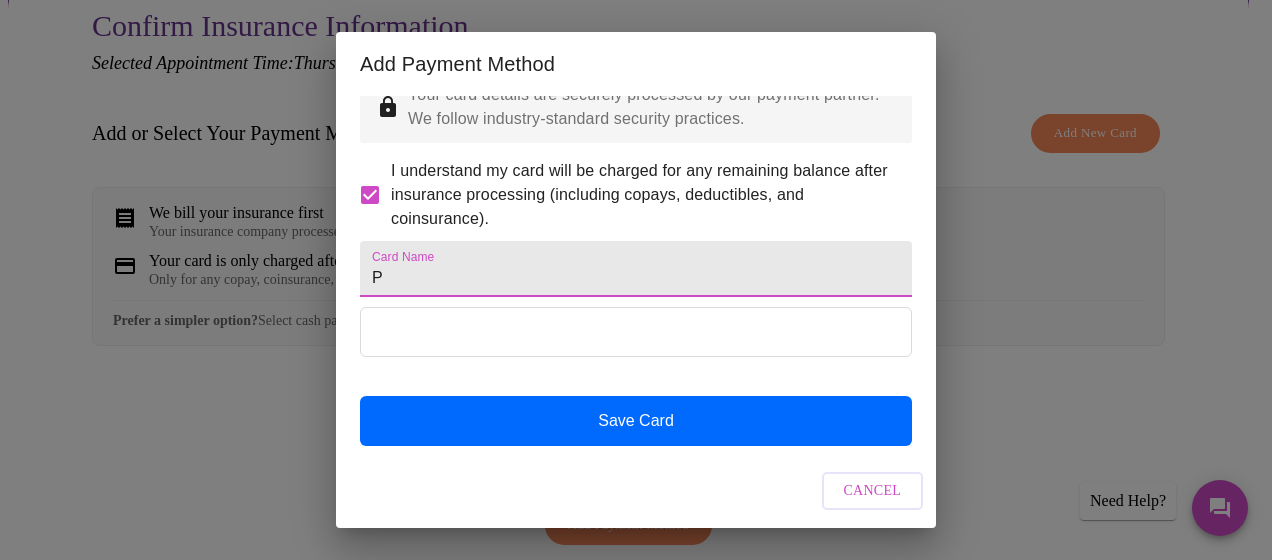 scroll, scrollTop: 85, scrollLeft: 0, axis: vertical 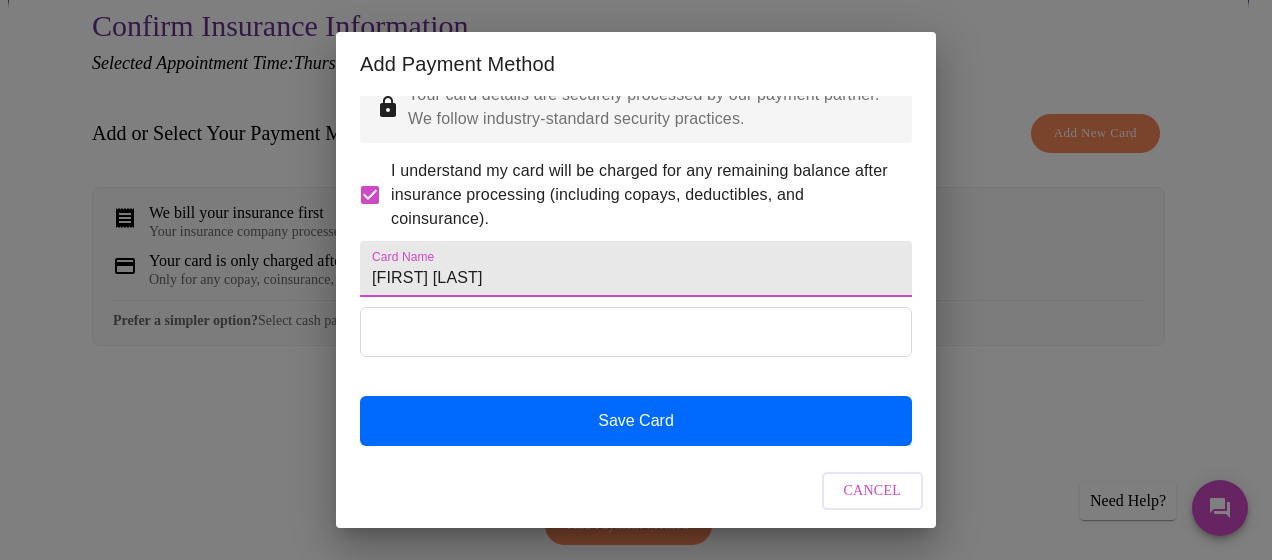 type on "[FIRST] [LAST]" 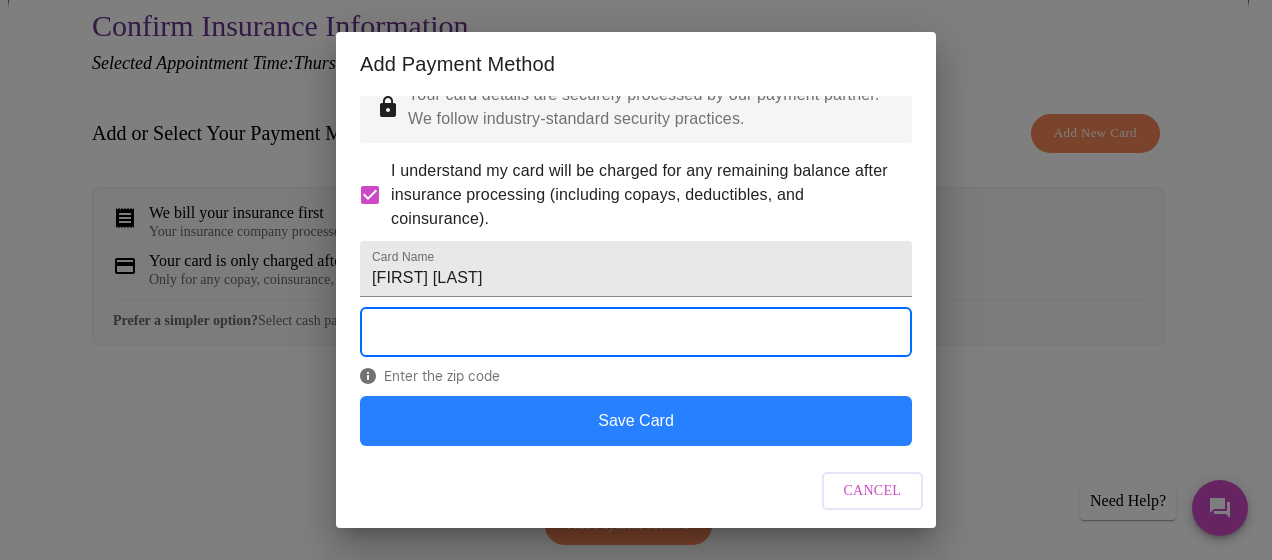 click on "Save Card" at bounding box center [636, 421] 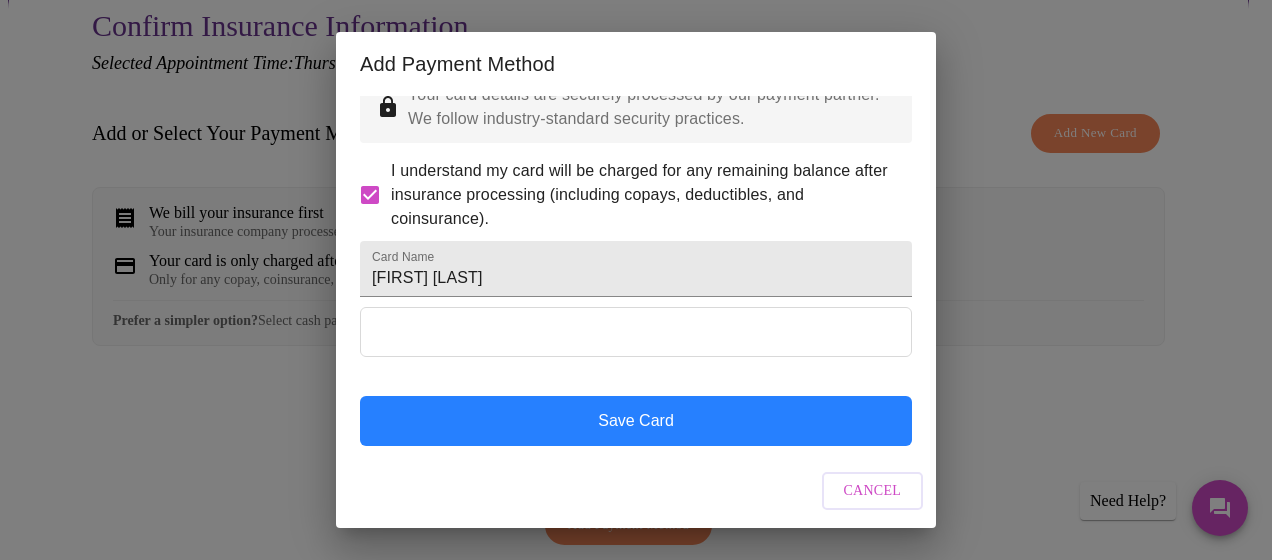 scroll, scrollTop: 34, scrollLeft: 0, axis: vertical 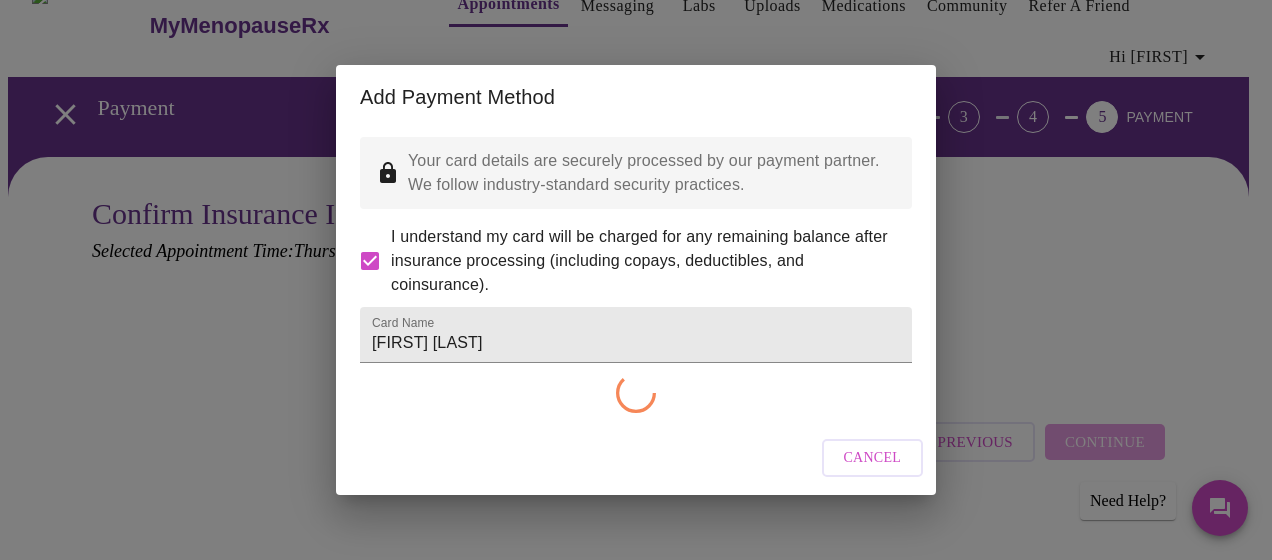 checkbox on "false" 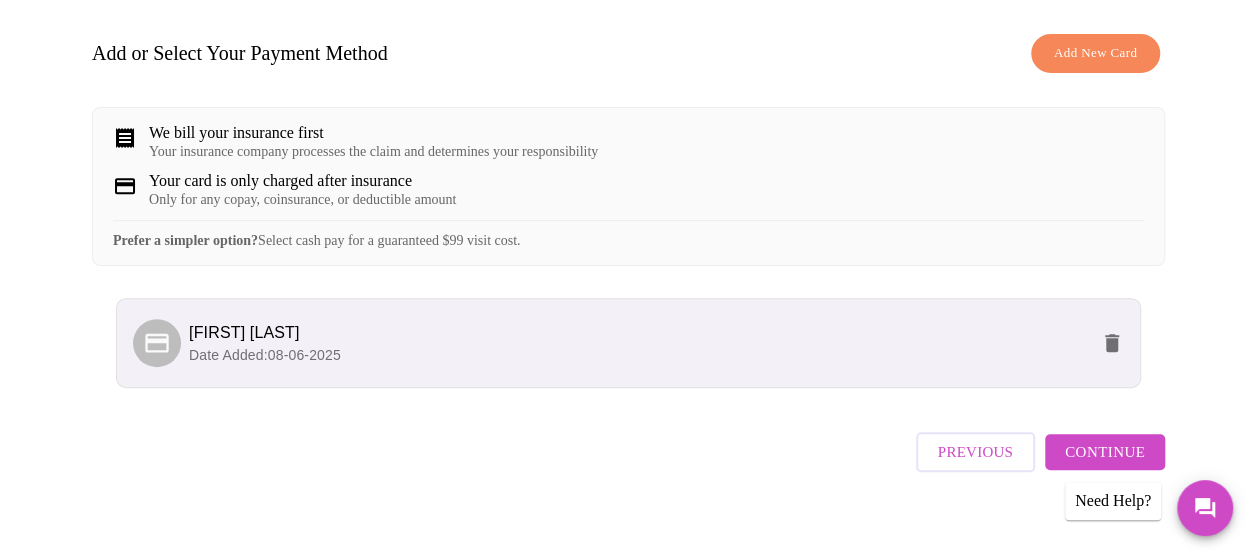scroll, scrollTop: 335, scrollLeft: 0, axis: vertical 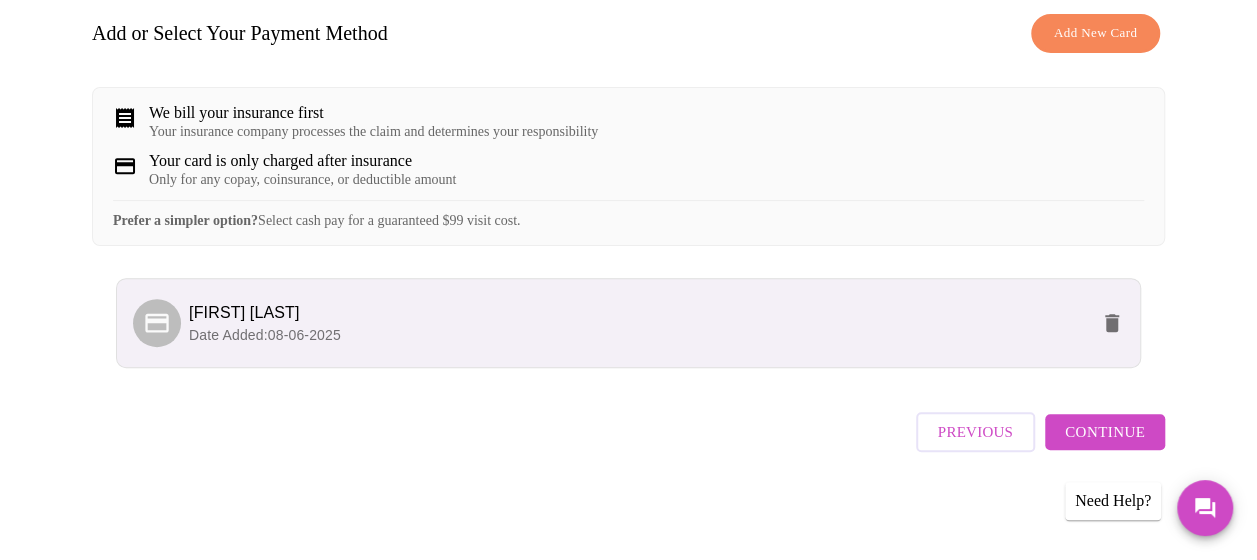 click on "Date Added:  08-06-2025" at bounding box center [265, 335] 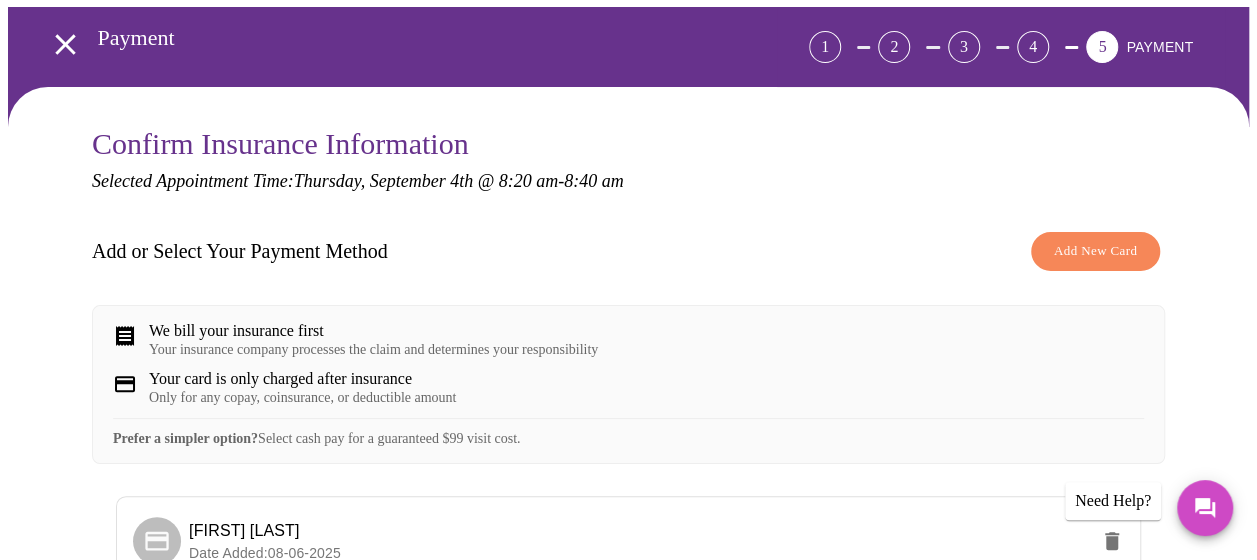 scroll, scrollTop: 0, scrollLeft: 0, axis: both 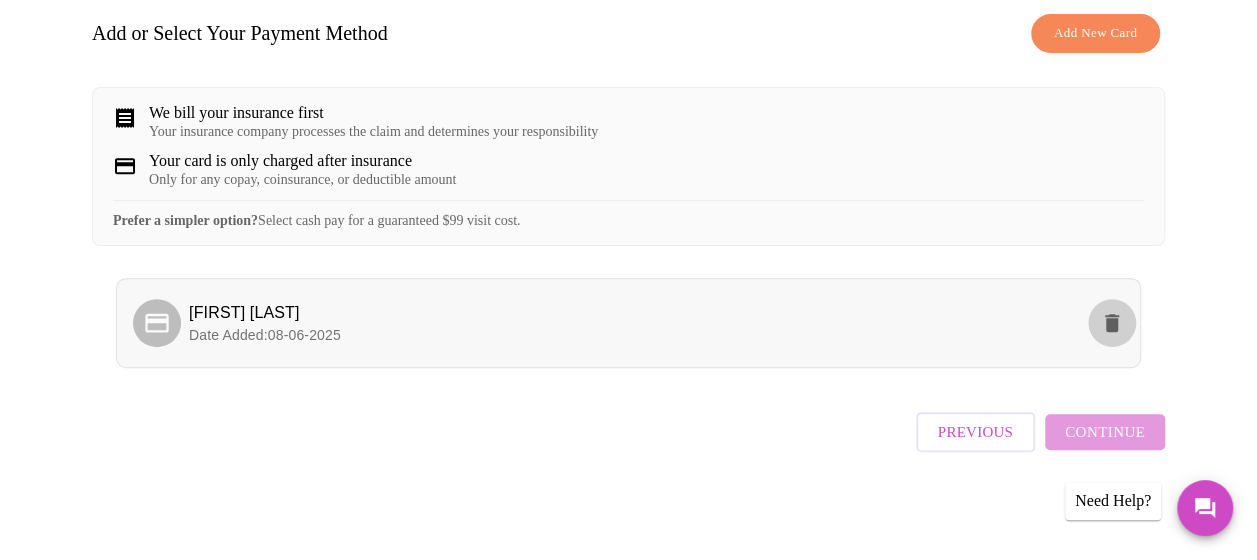 click 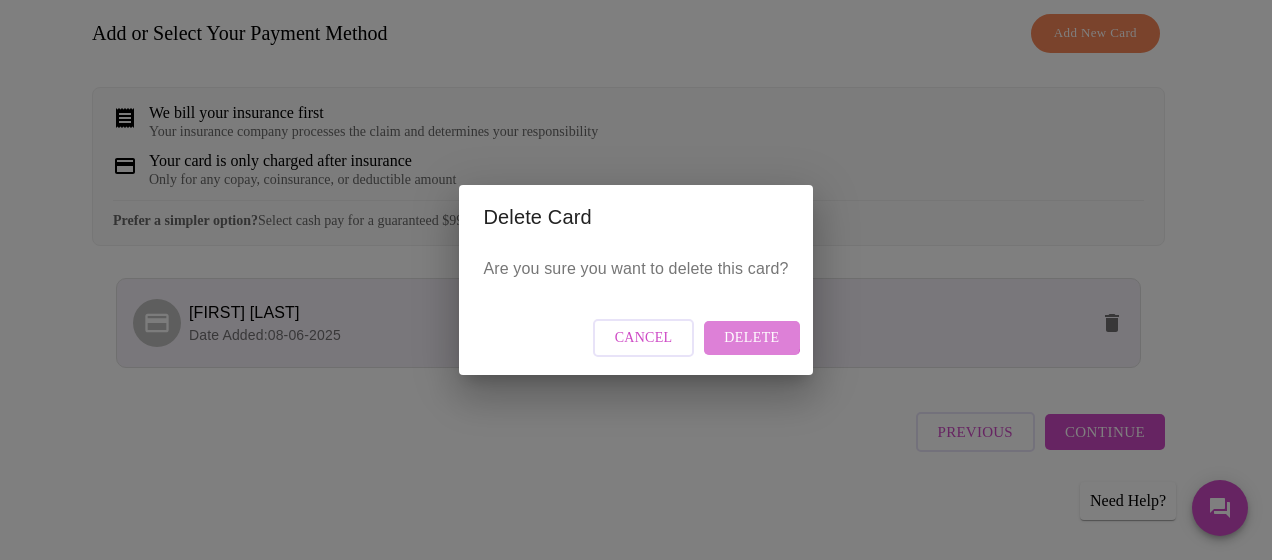 click on "Delete" at bounding box center (751, 338) 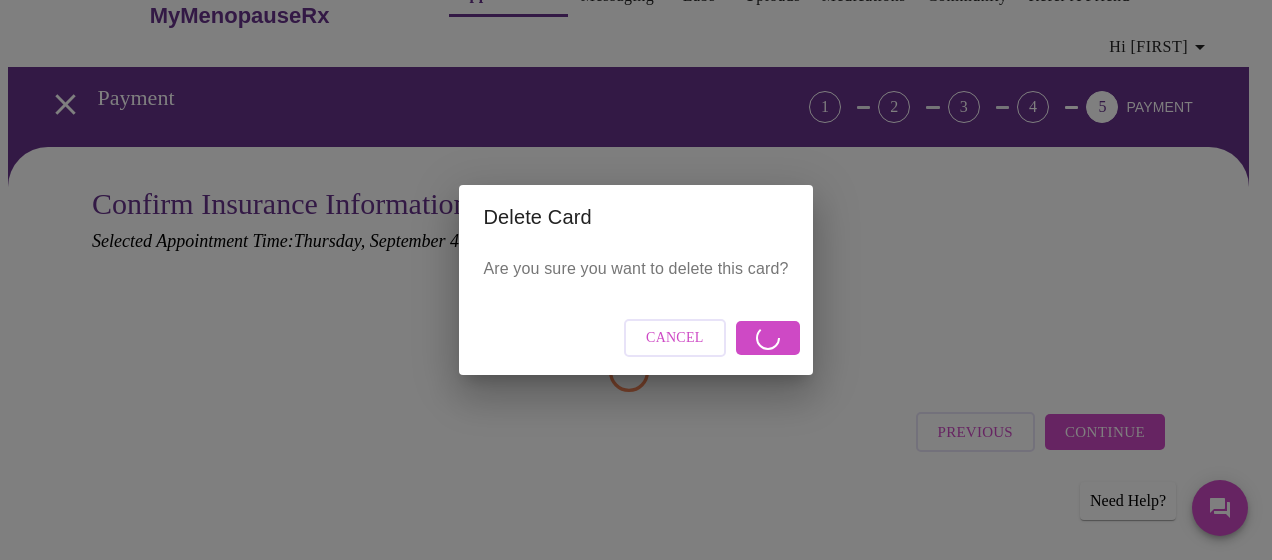 scroll, scrollTop: 34, scrollLeft: 0, axis: vertical 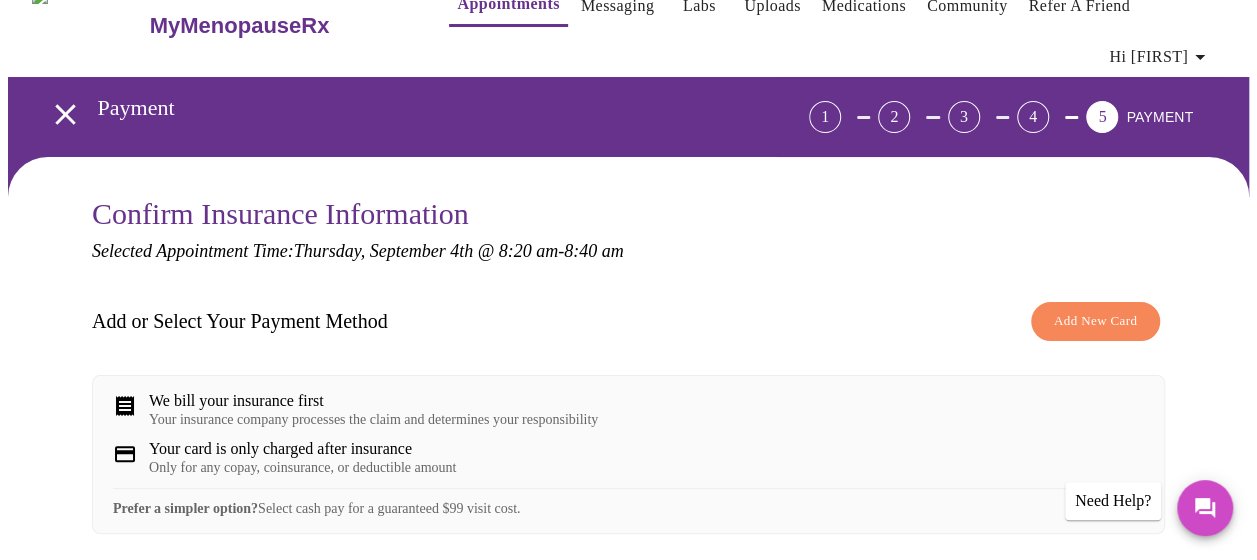 click on "Add New Card" at bounding box center (1095, 321) 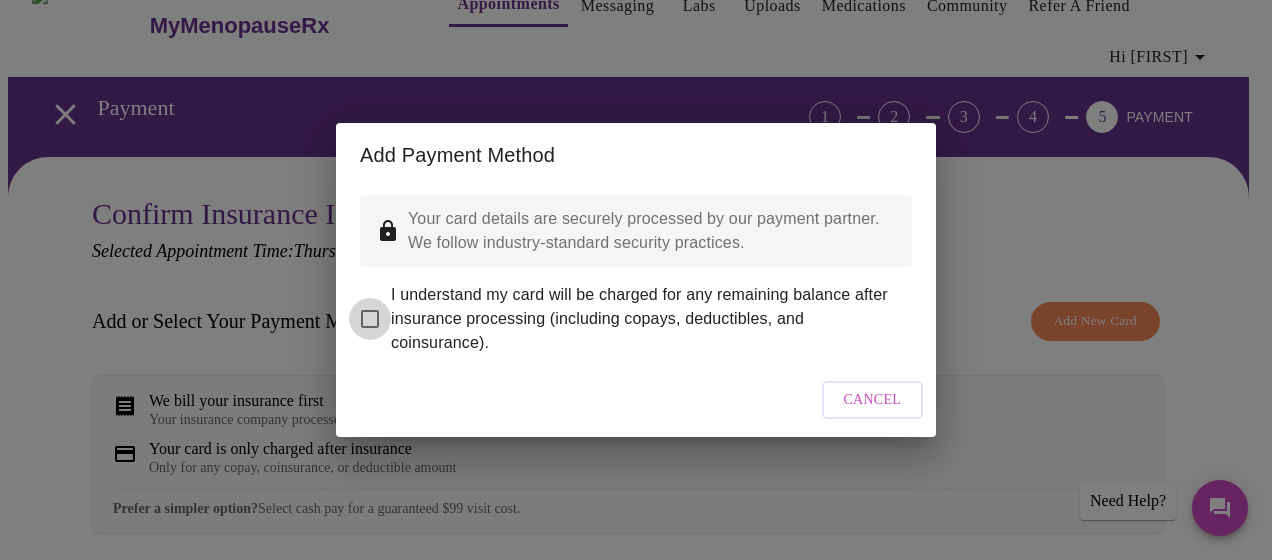 click on "I understand my card will be charged for any remaining balance after insurance processing (including copays, deductibles, and coinsurance)." at bounding box center (370, 319) 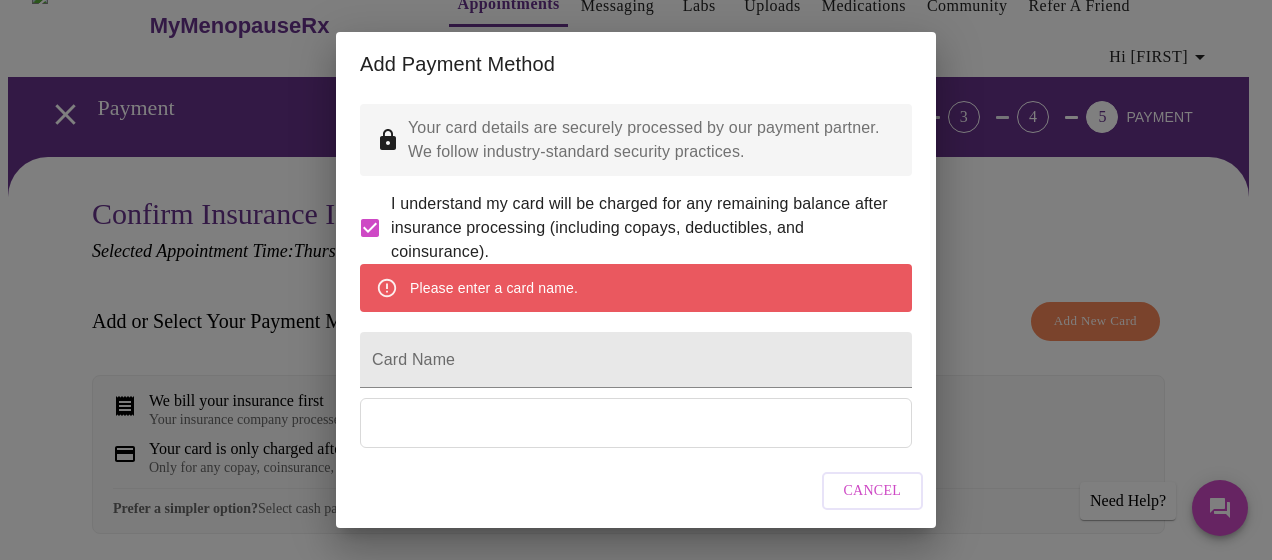 scroll, scrollTop: 143, scrollLeft: 0, axis: vertical 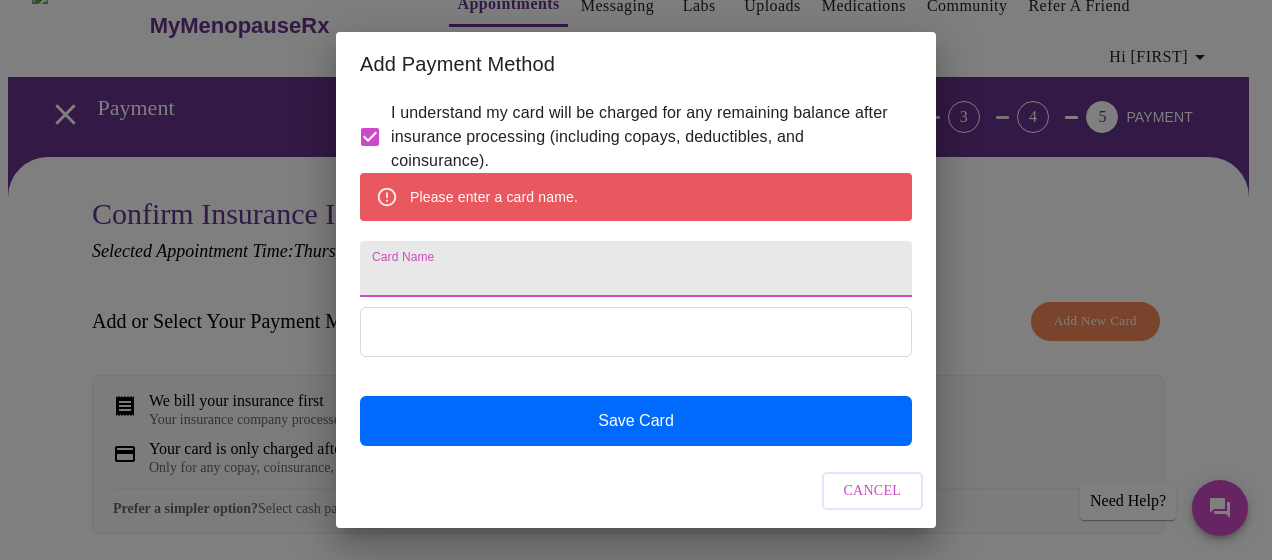 click on "Card Name" at bounding box center [636, 269] 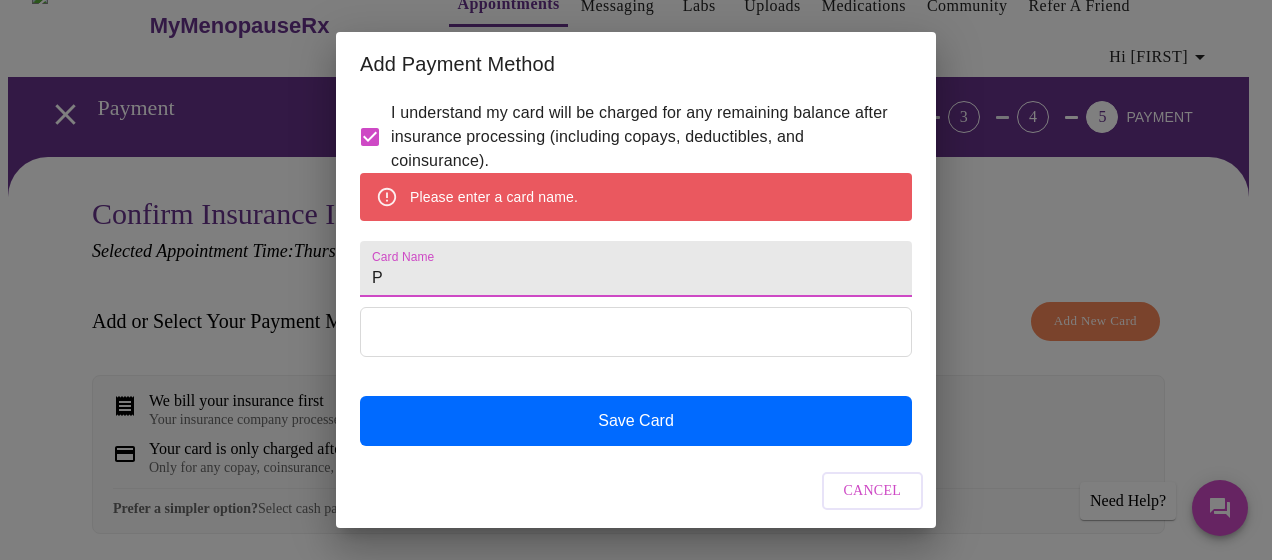 scroll, scrollTop: 85, scrollLeft: 0, axis: vertical 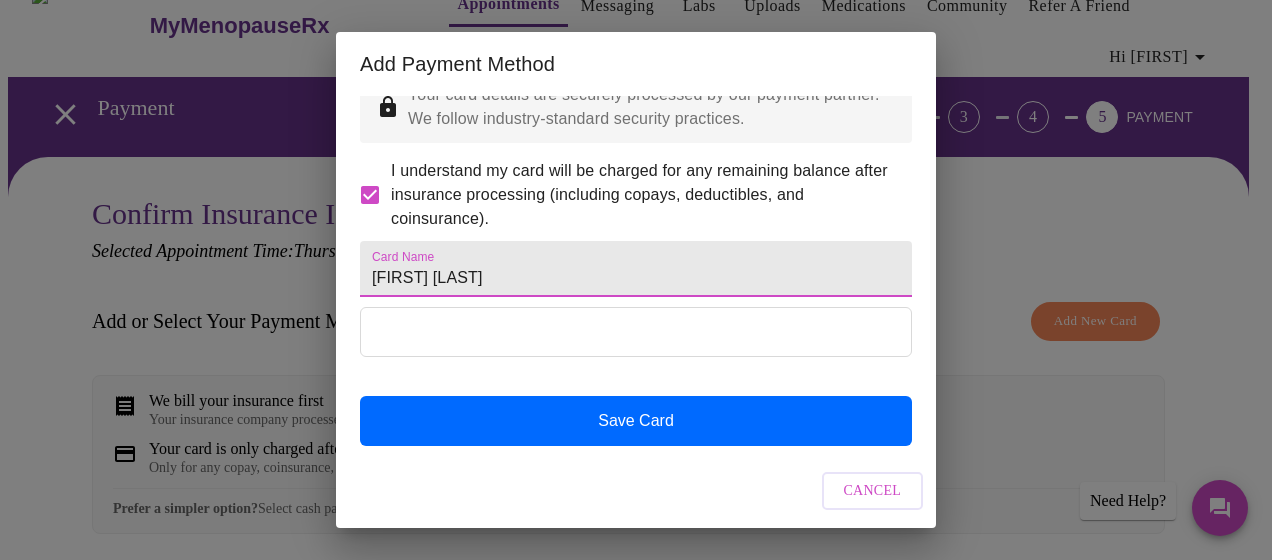 type on "[FIRST] [LAST]" 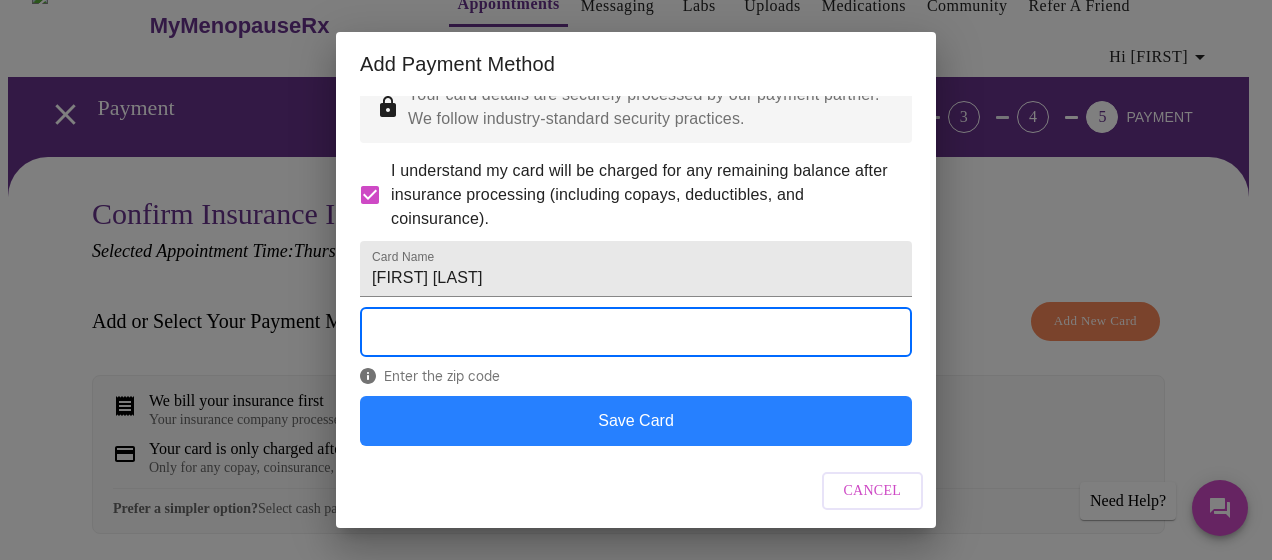 click on "Save Card" at bounding box center (636, 421) 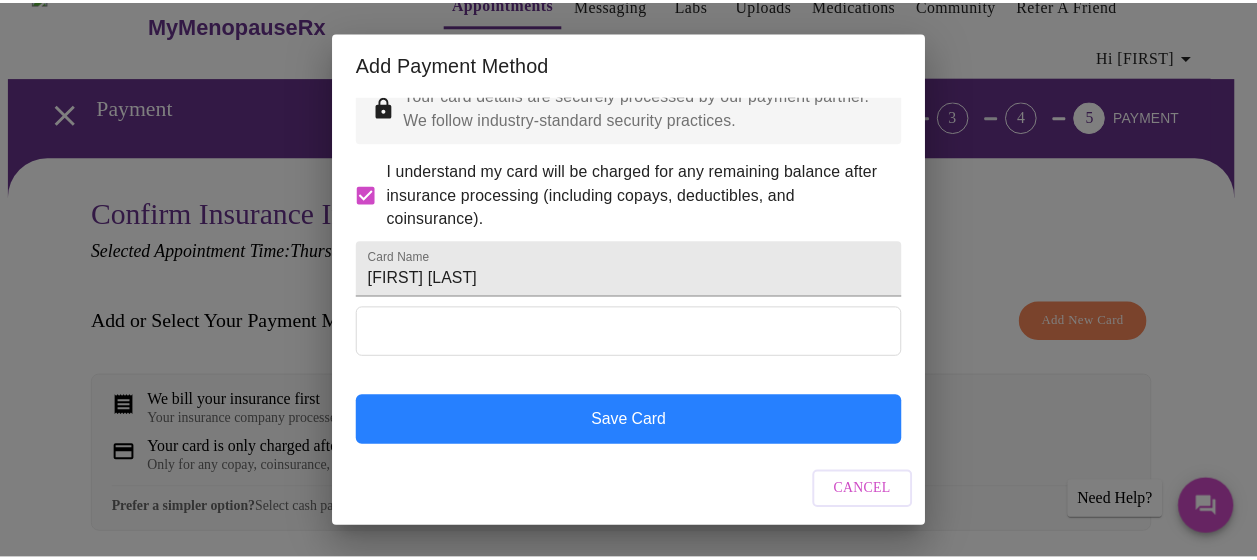 scroll, scrollTop: 0, scrollLeft: 0, axis: both 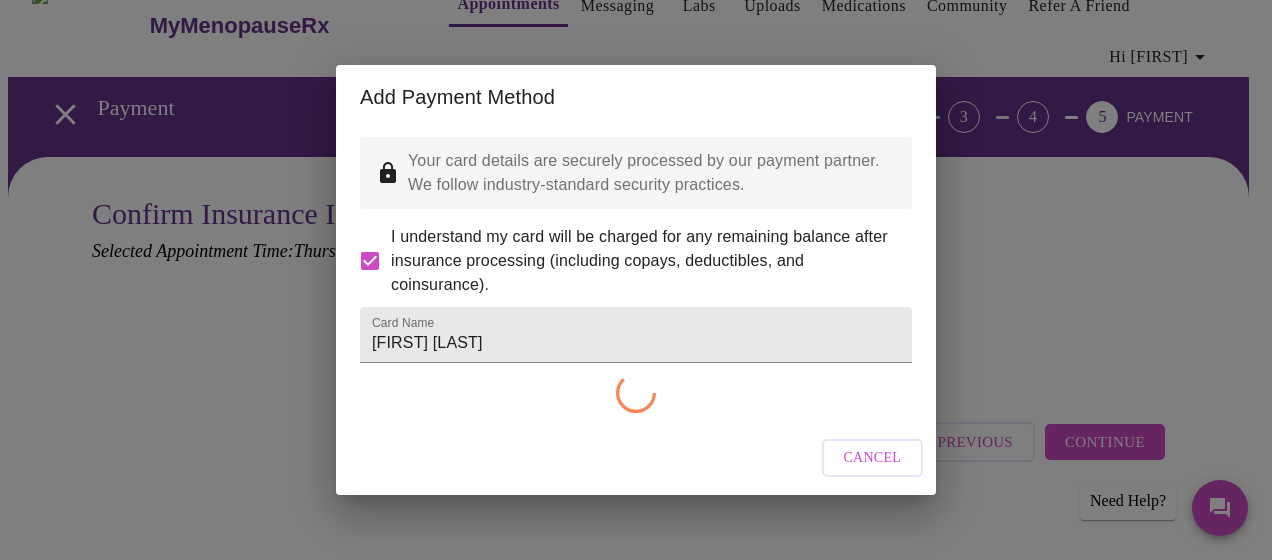 checkbox on "false" 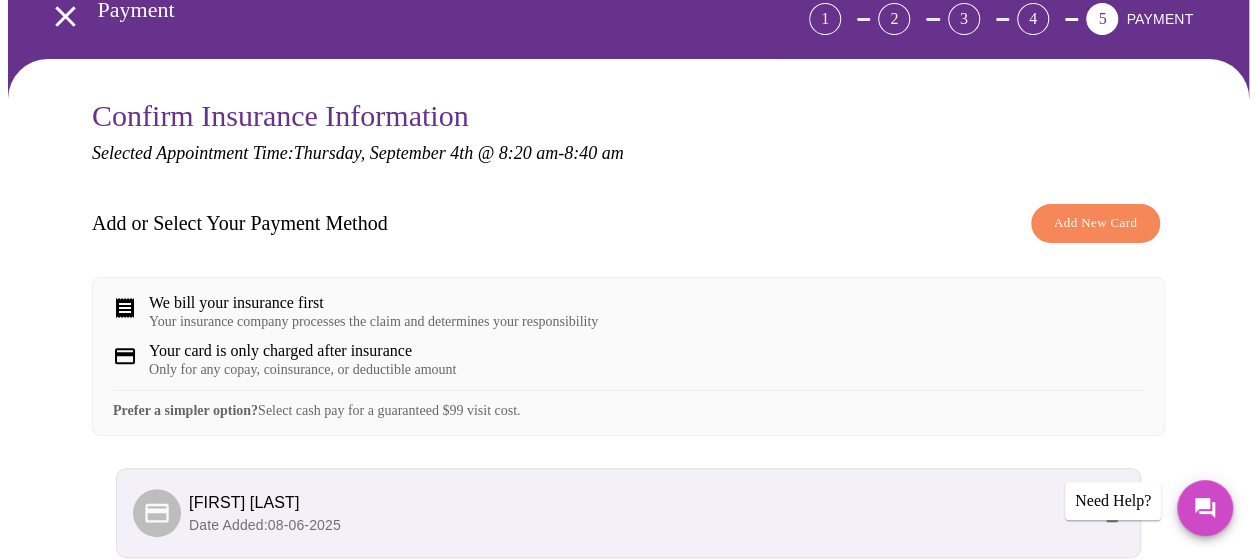 scroll, scrollTop: 335, scrollLeft: 0, axis: vertical 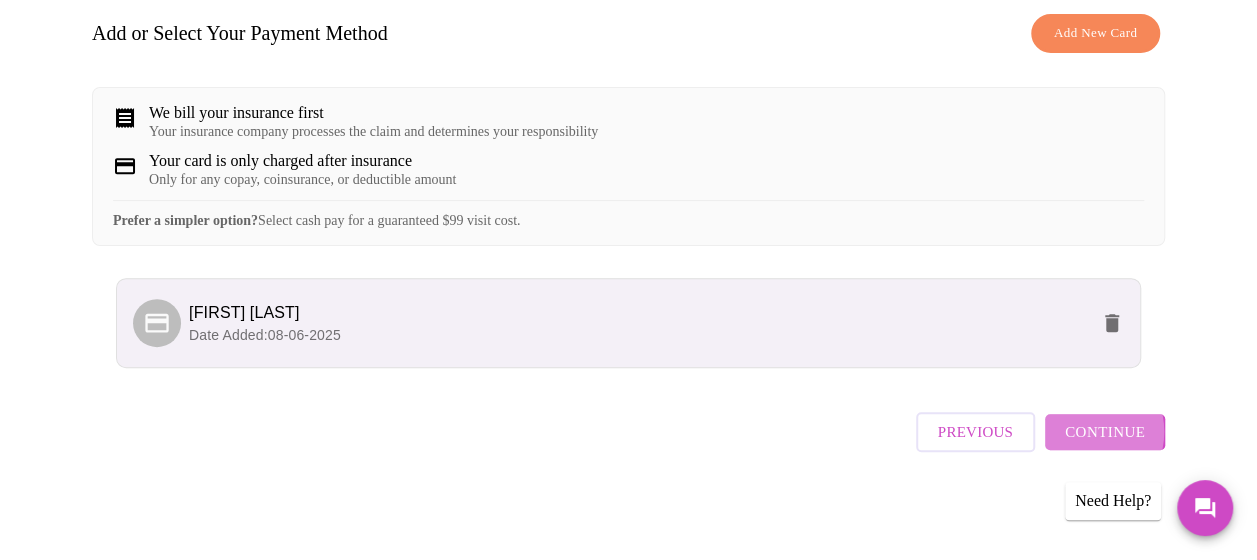 click on "Continue" at bounding box center (1105, 432) 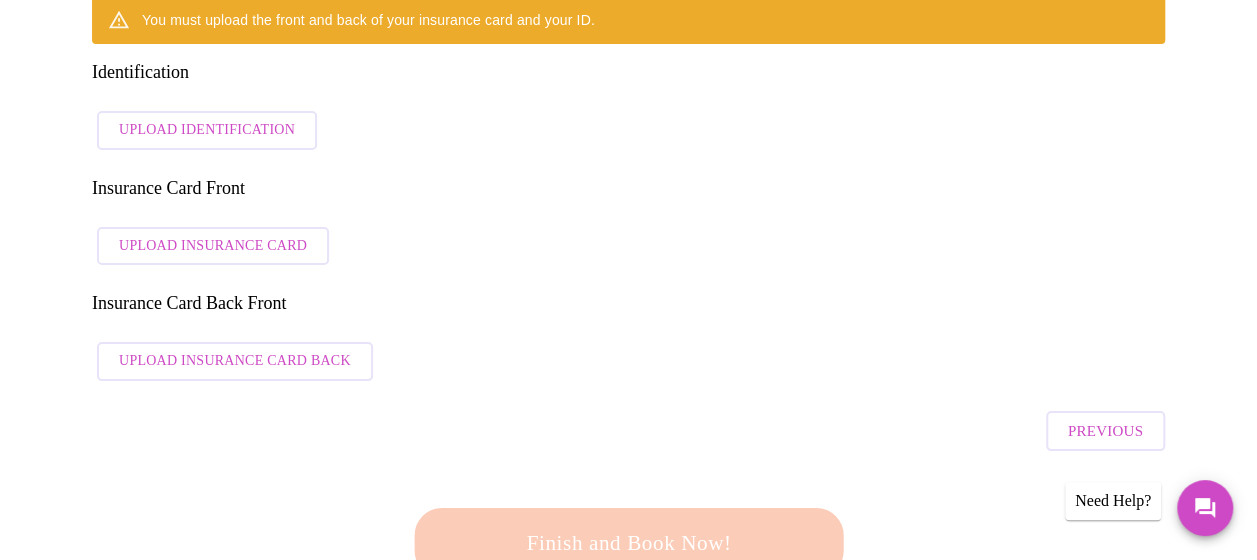 scroll, scrollTop: 335, scrollLeft: 0, axis: vertical 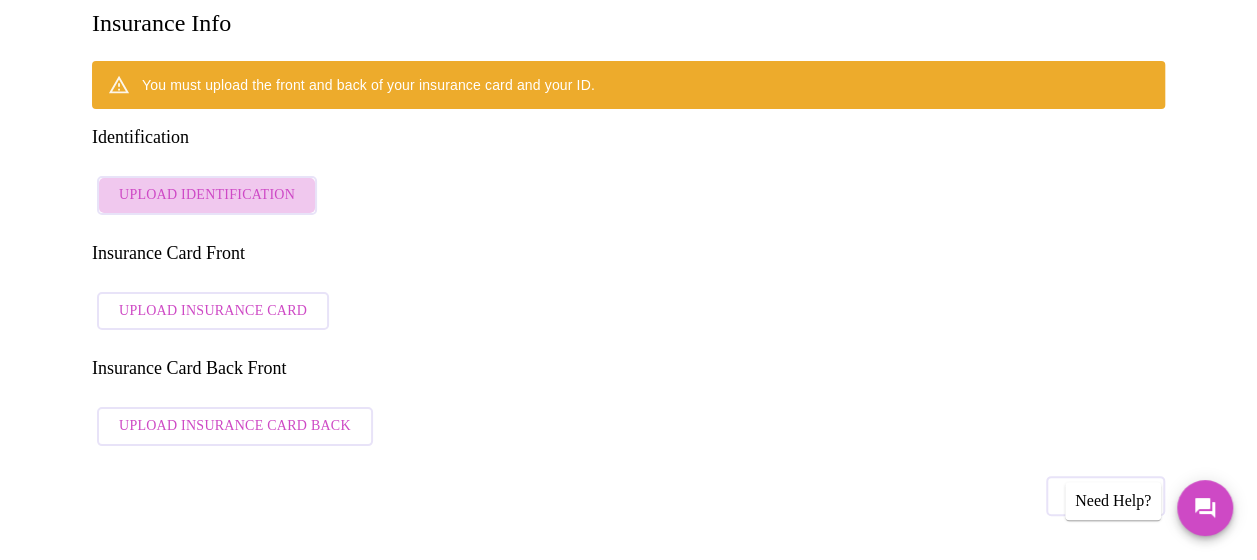 click on "Upload Identification" at bounding box center [207, 195] 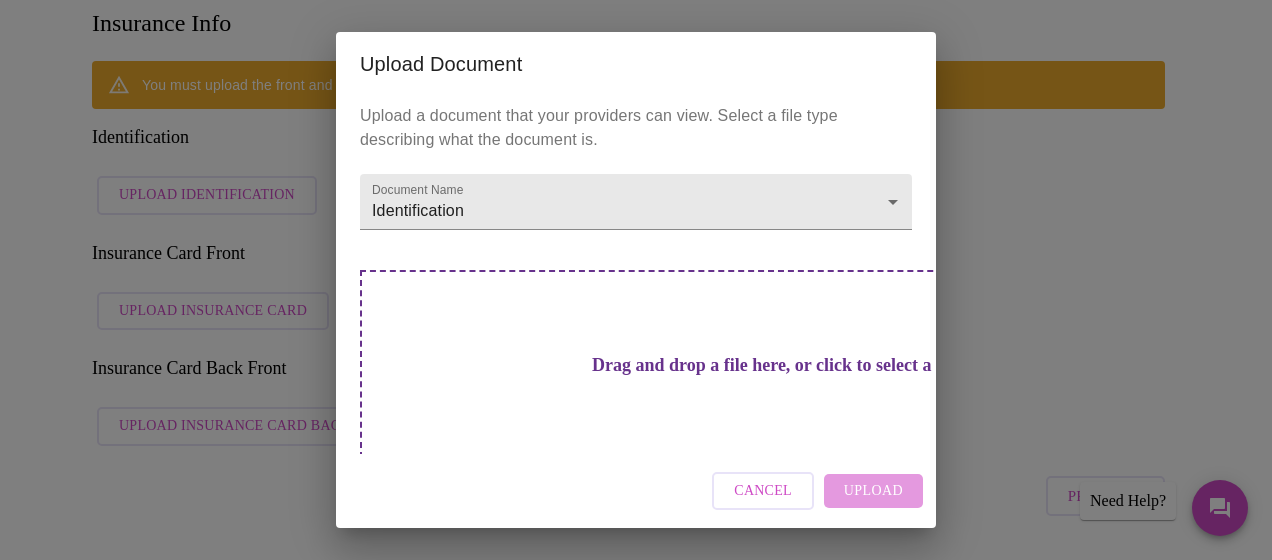 scroll, scrollTop: 24, scrollLeft: 0, axis: vertical 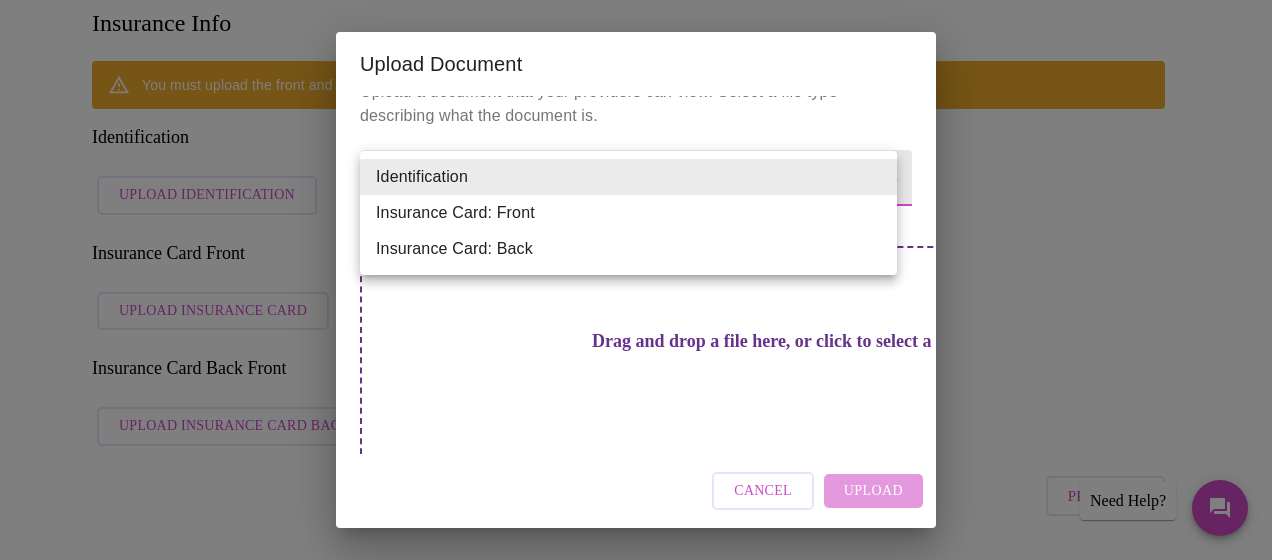 click on "MyMenopauseRx Appointments Messaging Labs Uploads Medications Community Refer a Friend Hi [FIRST]   Payment 1 2 3 4 5 PAYMENT Confirm Insurance Information Selected Appointment Time:  Thursday, September 4th @ 8:20 am  -  8:40 am Insurance Info You must upload the front and back of your insurance card and your ID. Identification Upload Identification Insurance Card Front Upload Insurance Card Insurance Card Back Front Upload Insurance Card Back Previous Finish and Book Now!   Patient Reviews "   Maria It was nice to speak to a physician who actually spent the time to explain and answer my questions. Dr Hanna made me feel very comfortable during this first visit. This was much better than any the doctor's office. "   Khalilah "   Kimberly "   Jenne "   Linda "   Terra "   Michelle "   Deb "   Alissa "   Jill Need Help? Settings Billing Invoices Log out Upload Document Upload a document that your providers can view. Select a file type describing what the document is. Document Name Identification Identification" at bounding box center [636, 1270] 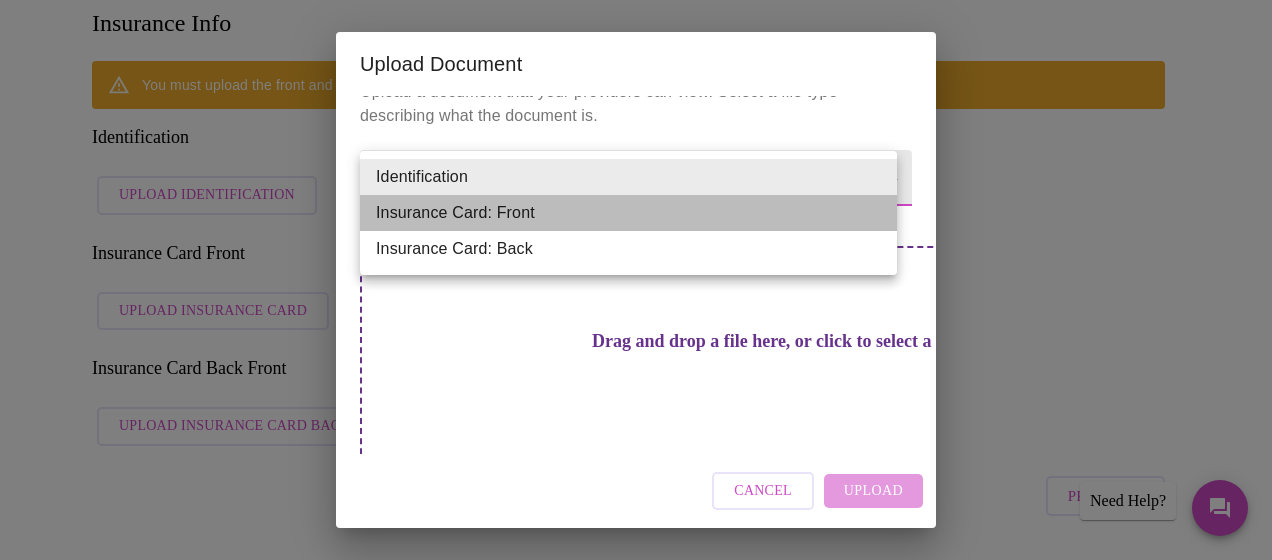 click on "Insurance Card: Front" at bounding box center [628, 213] 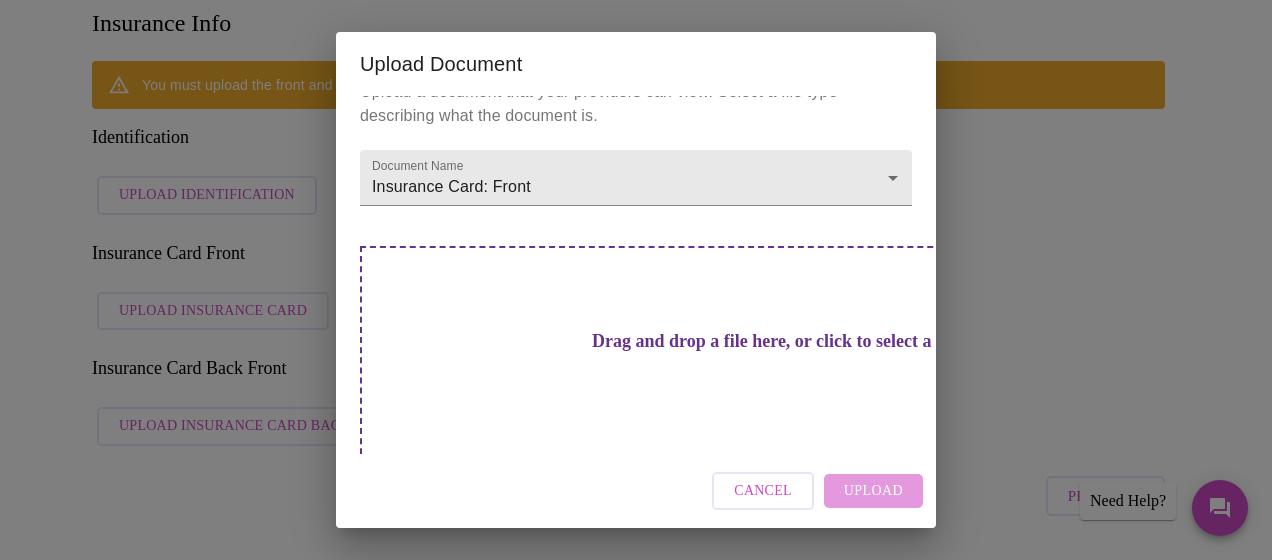 click on "Drag and drop a file here, or click to select a file" at bounding box center [776, 341] 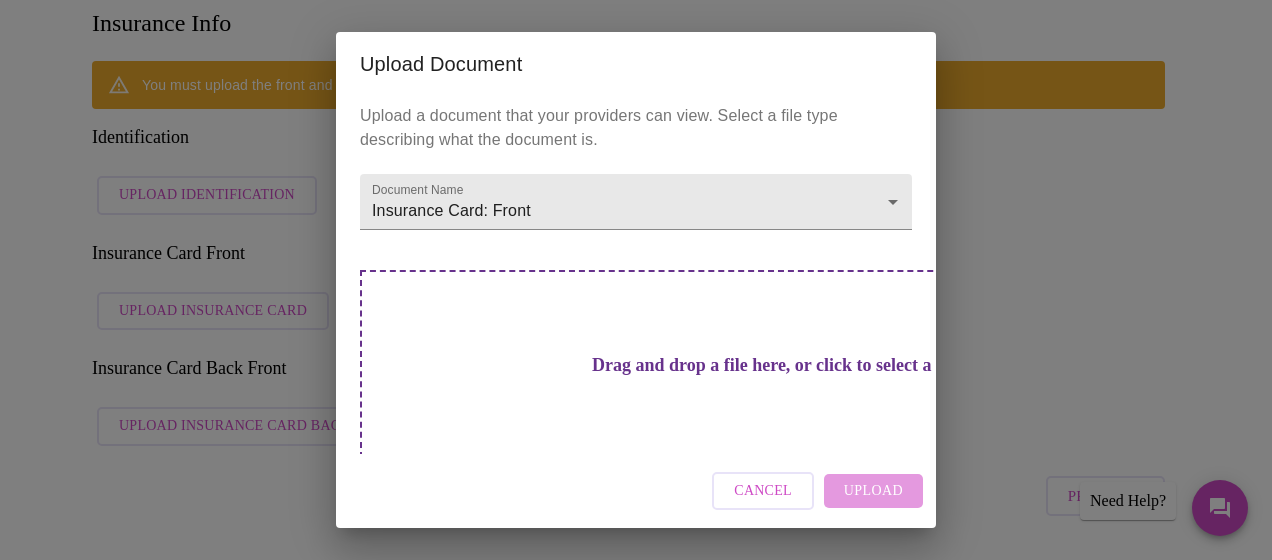 click on "Drag and drop a file here, or click to select a file" at bounding box center (776, 365) 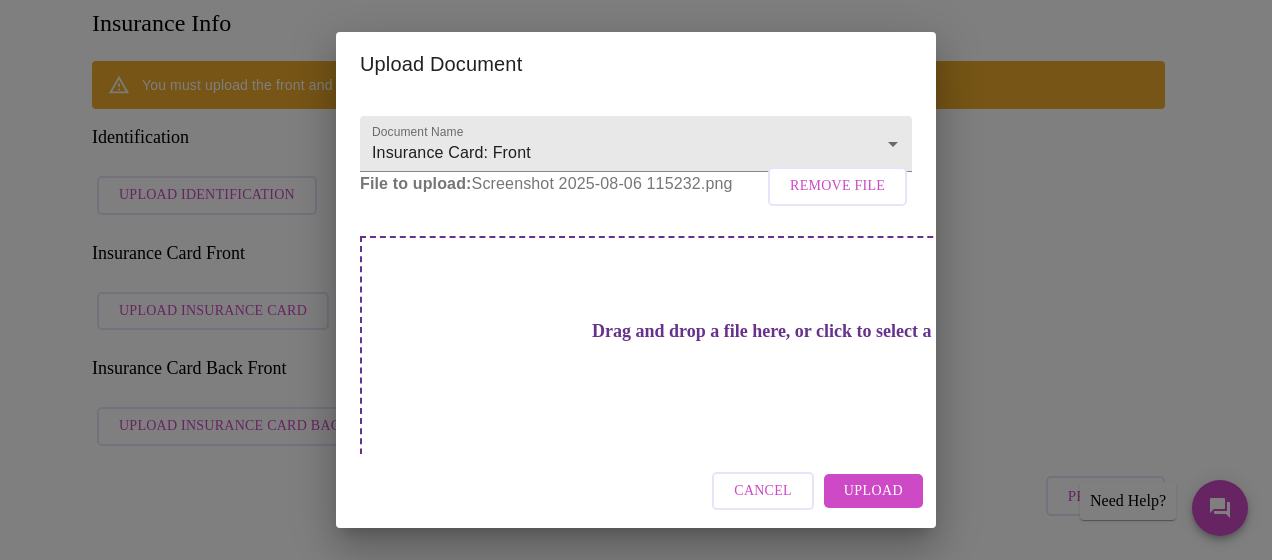 scroll, scrollTop: 68, scrollLeft: 0, axis: vertical 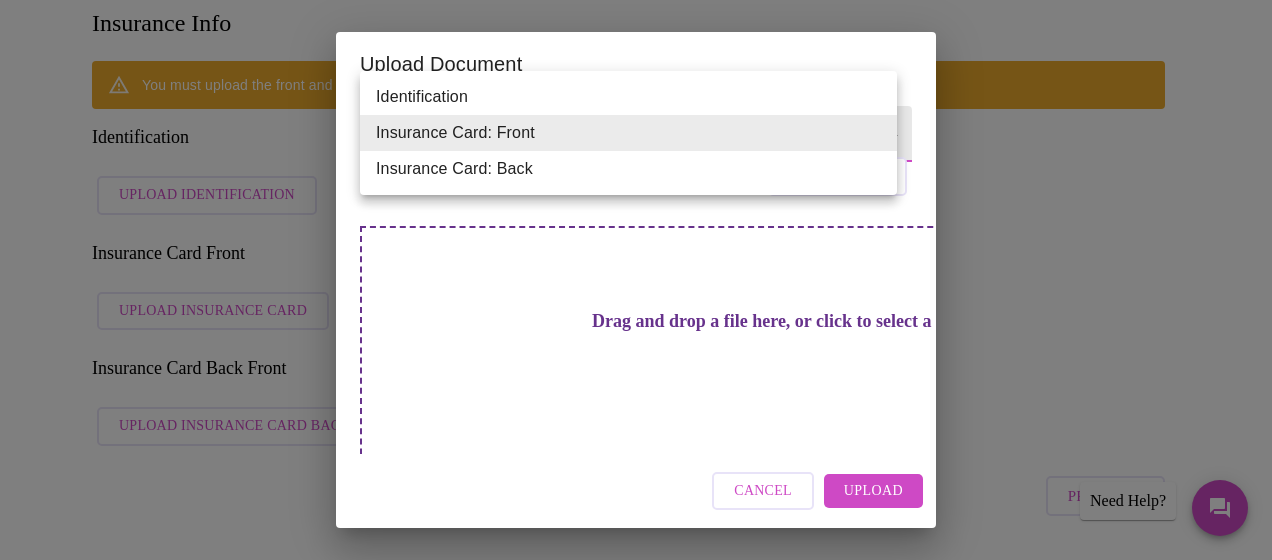click on "MyMenopauseRx Appointments Messaging Labs Uploads Medications Community Refer a Friend Hi [FIRST]   Payment 1 2 3 4 5 PAYMENT Confirm Insurance Information Selected Appointment Time:  Thursday, September 4th @ 8:20 am  -  8:40 am Insurance Info You must upload the front and back of your insurance card and your ID. Identification Upload Identification Insurance Card Front Upload Insurance Card Insurance Card Back Front Upload Insurance Card Back Previous Finish and Book Now!   Patient Reviews "   Maria It was nice to speak to a physician who actually spent the time to explain and answer my questions. Dr Hanna made me feel very comfortable during this first visit. This was much better than any the doctor's office. "   Khalilah "   Kimberly "   Jenne "   Linda "   Terra "   Michelle "   Deb "   Alissa "   Jill Need Help? Settings Billing Invoices Log out Upload Document Upload a document that your providers can view. Select a file type describing what the document is. Document Name Insurance Card: Front   Cancel" at bounding box center (636, 1270) 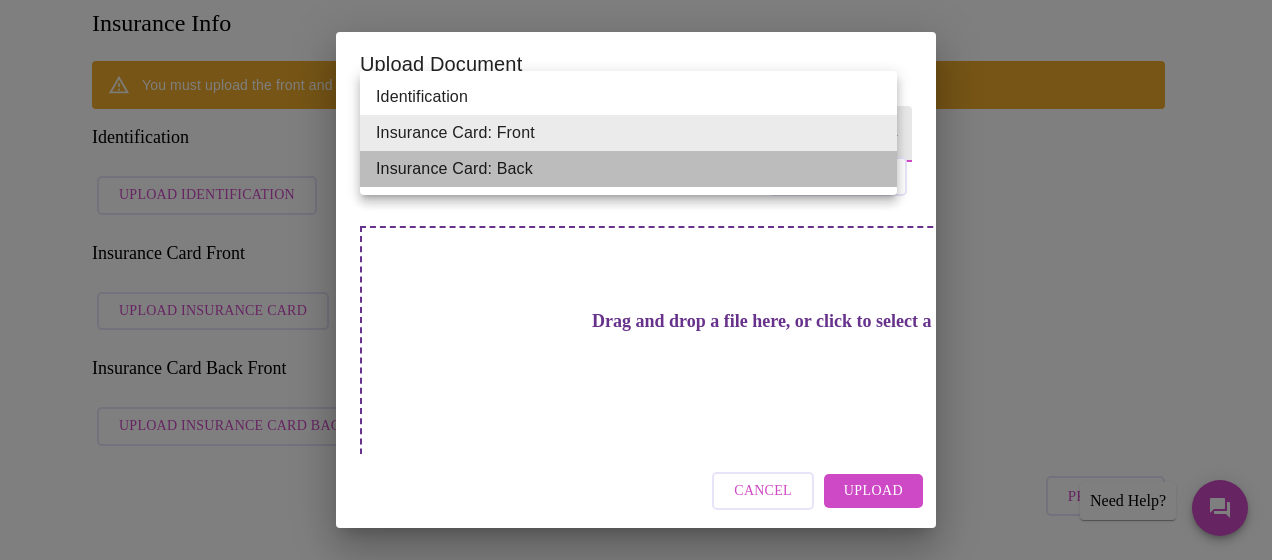 click on "Insurance Card: Back" at bounding box center (628, 169) 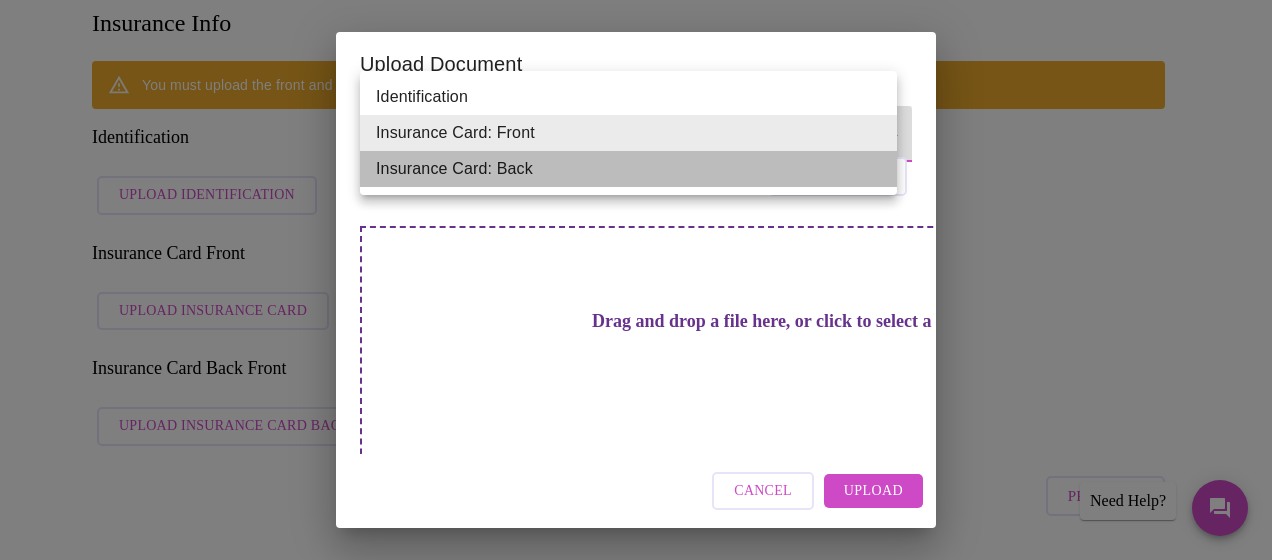 type on "Insurance Card: Back" 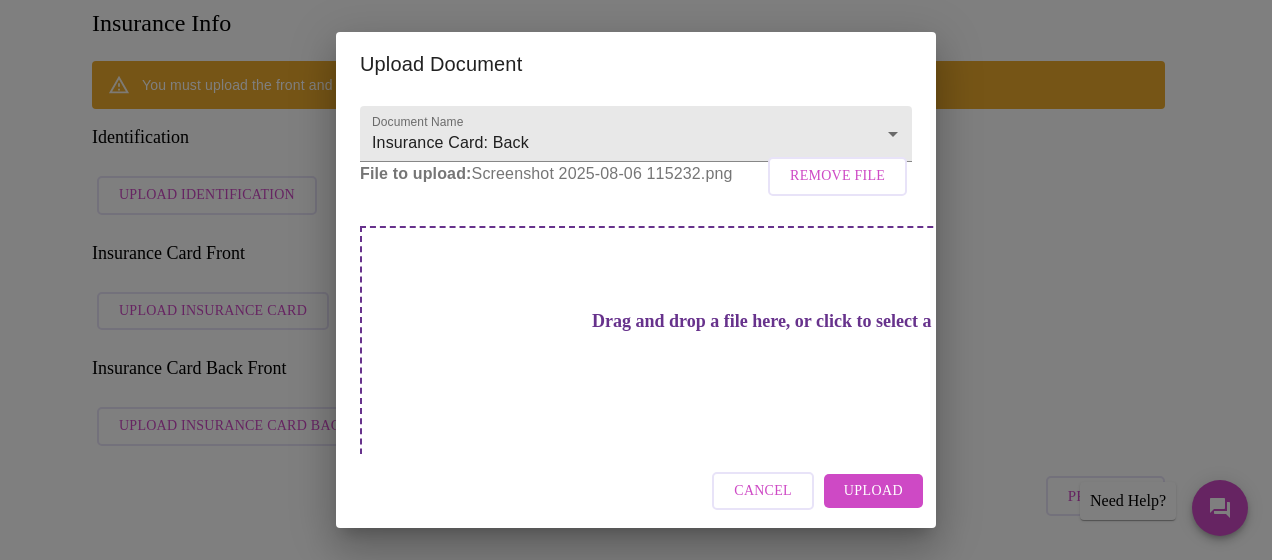 click on "Drag and drop a file here, or click to select a file" at bounding box center [776, 321] 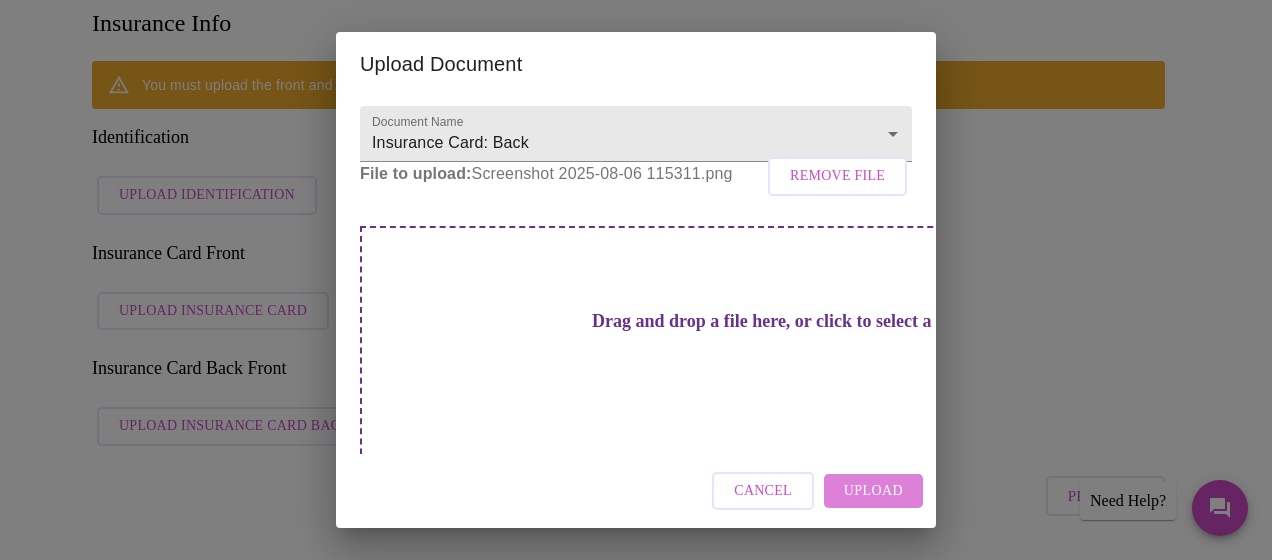 click on "Upload" at bounding box center [873, 491] 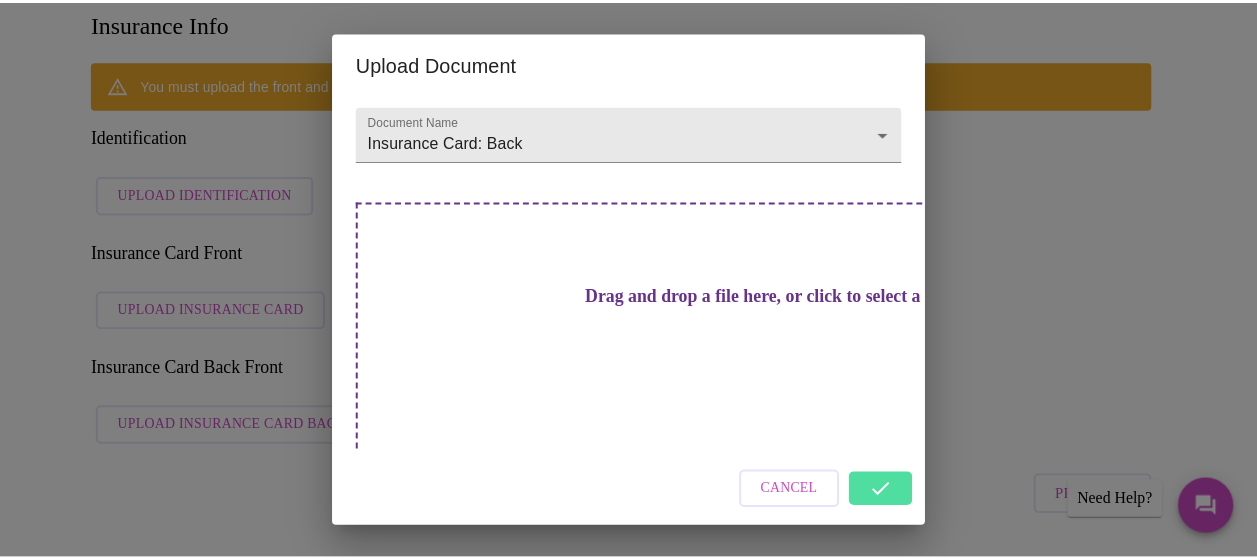 scroll, scrollTop: 24, scrollLeft: 0, axis: vertical 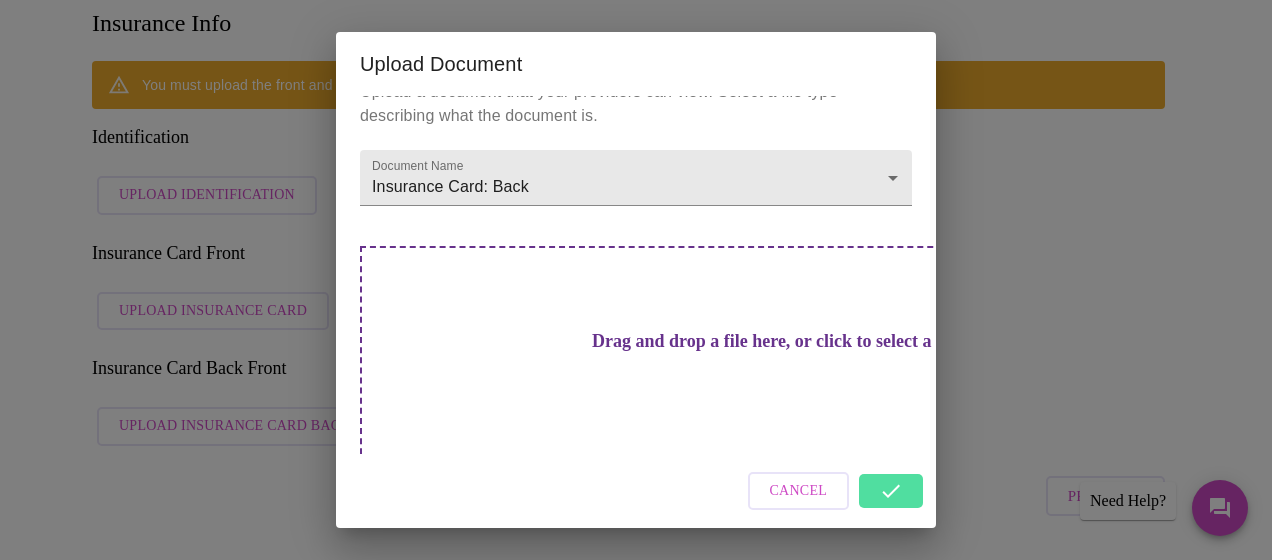 click on "Drag and drop a file here, or click to select a file" at bounding box center [776, 341] 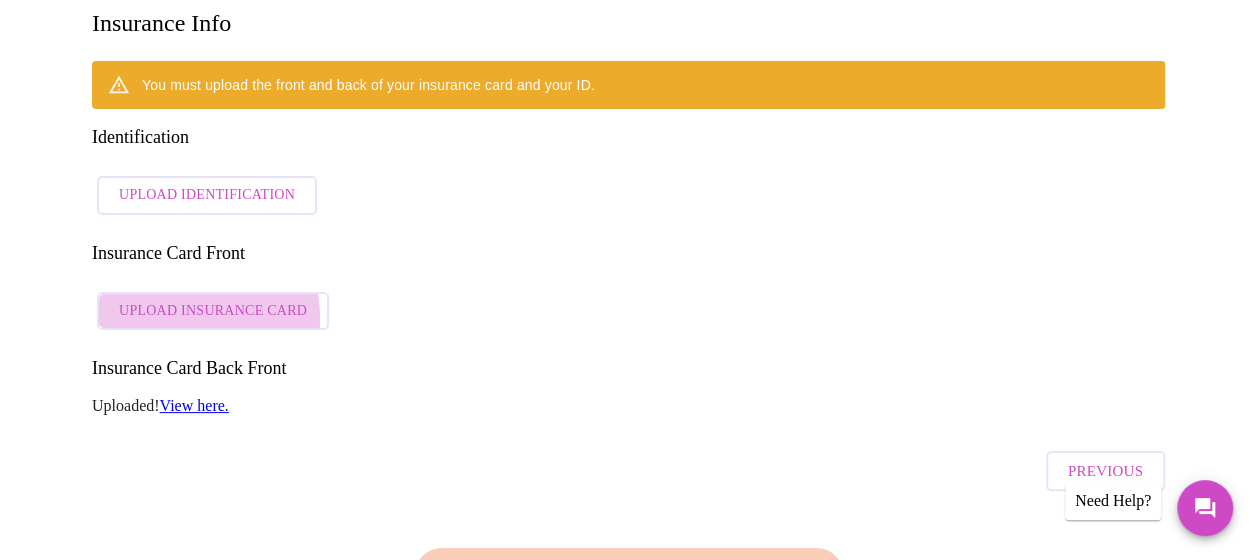 click on "Upload Insurance Card" at bounding box center (213, 311) 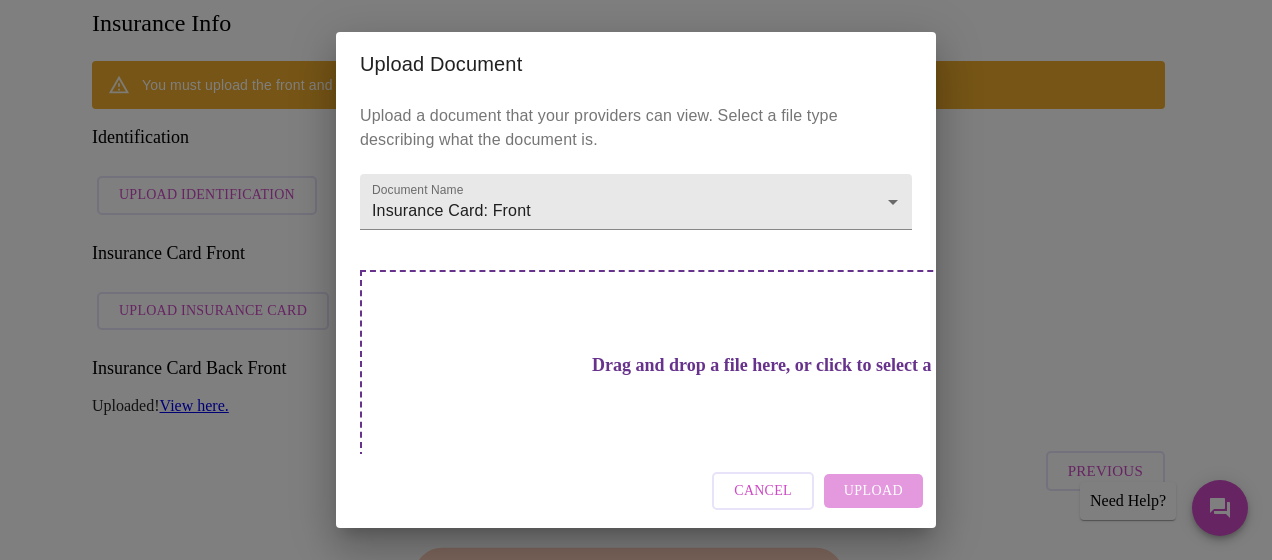 click on "Upload Document Upload a document that your providers can view. Select a file type describing what the document is. Document Name Insurance Card: Front Insurance Card: Front Drag and drop a file here, or click to select a file Cancel Upload" at bounding box center (636, 280) 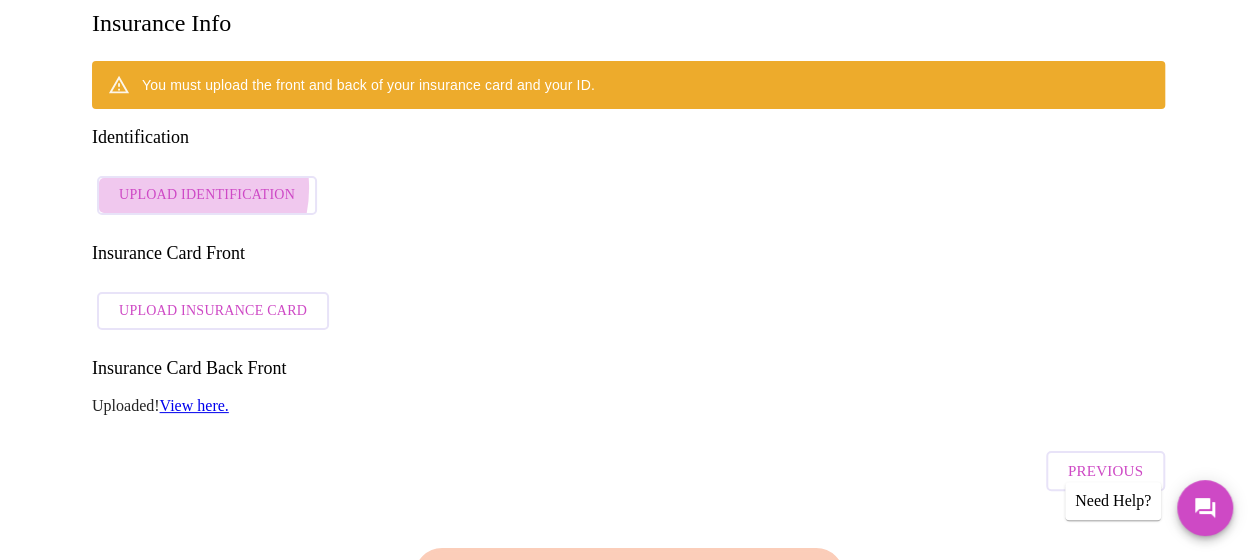 click on "Upload Identification" at bounding box center (207, 195) 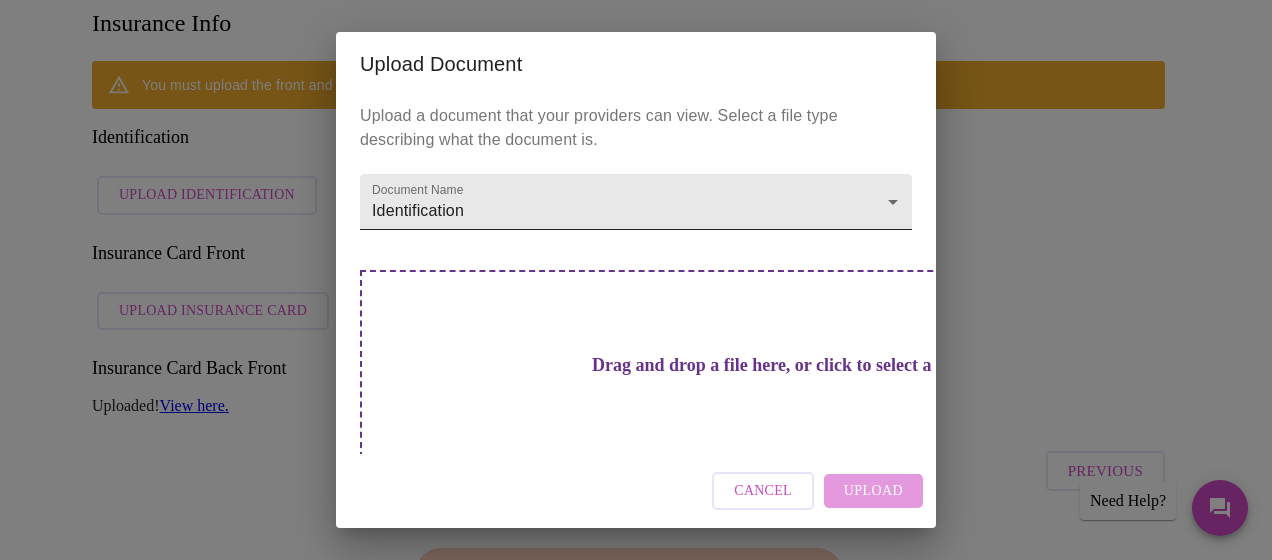 click on "MyMenopauseRx Appointments Messaging Labs Uploads Medications Community Refer a Friend Hi [FIRST]   Payment 1 2 3 4 5 PAYMENT Confirm Insurance Information Selected Appointment Time:  Thursday, September 4th @ 8:20 am  -  8:40 am Insurance Info You must upload the front and back of your insurance card and your ID. Identification Upload Identification Insurance Card Front Upload Insurance Card Insurance Card Back Front Uploaded!  View here. Previous Finish and Book Now!   Patient Reviews "   Maria It was nice to speak to a physician who actually spent the time to explain and answer my questions. Dr Hanna made me feel very comfortable during this first visit. This was much better than any the doctor's office. "   Khalilah "   Kimberly "   Jenne "   Linda "   Terra "   Michelle "   Deb "   Alissa "   Jill Need Help? Settings Billing Invoices Log out Upload Document Upload a document that your providers can view. Select a file type describing what the document is. Document Name Identification Identification" at bounding box center [636, 1258] 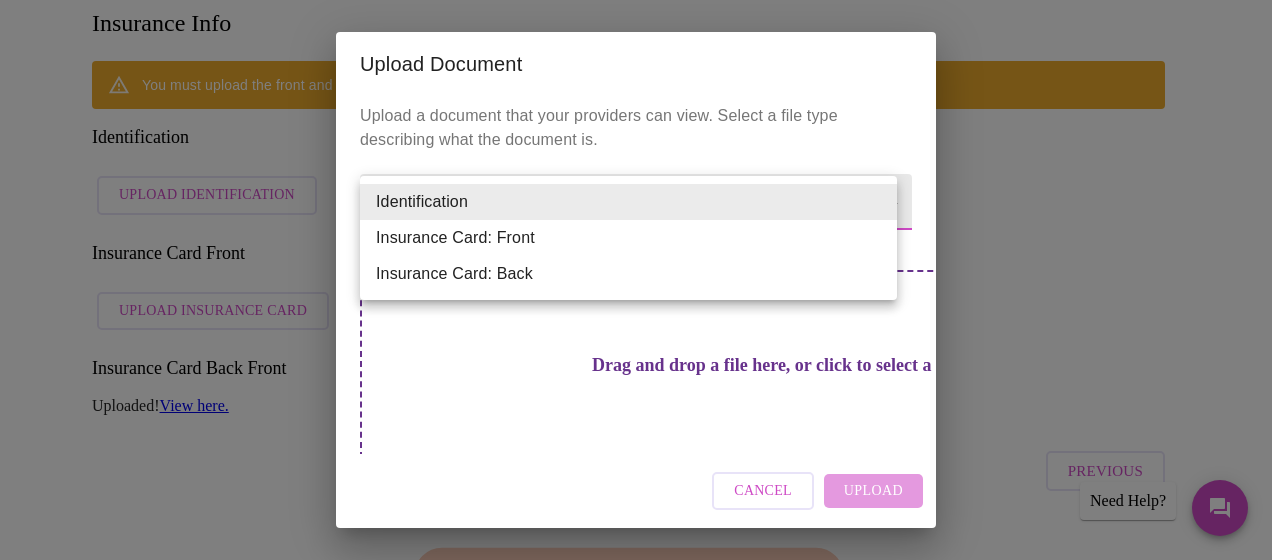 click on "Identification" at bounding box center [628, 202] 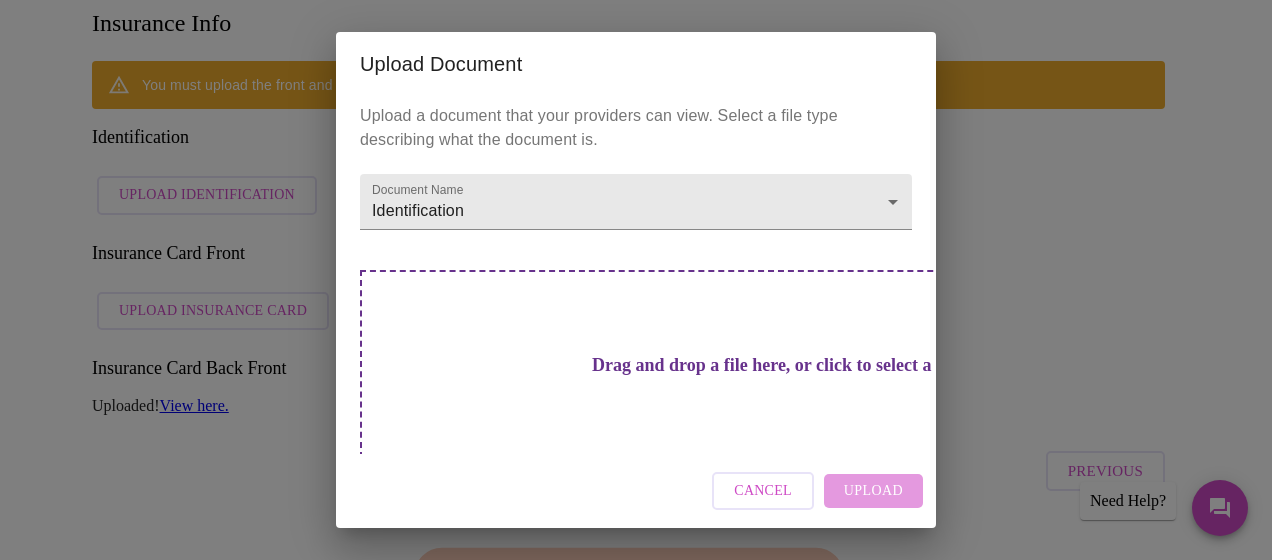 click on "Drag and drop a file here, or click to select a file" at bounding box center [776, 365] 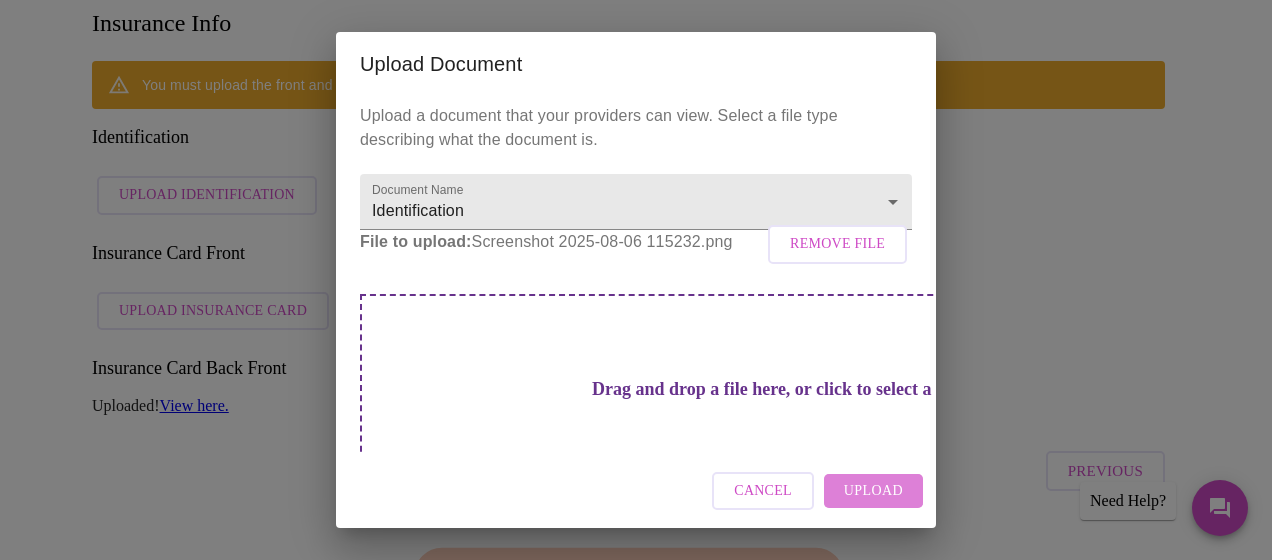 click on "Upload" at bounding box center [873, 491] 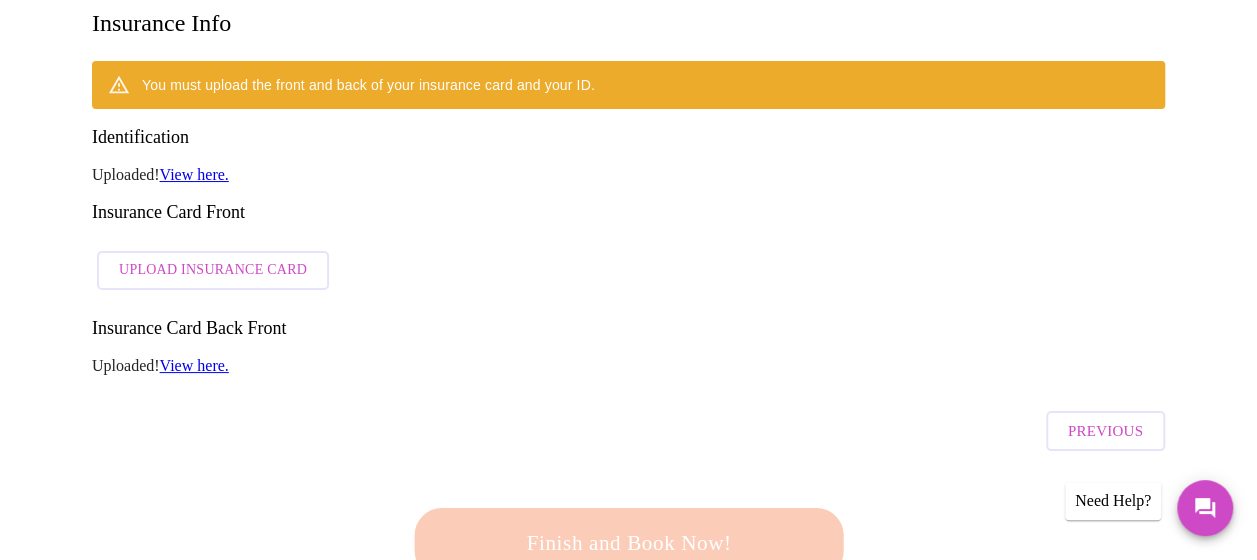 click on "View here." at bounding box center (194, 365) 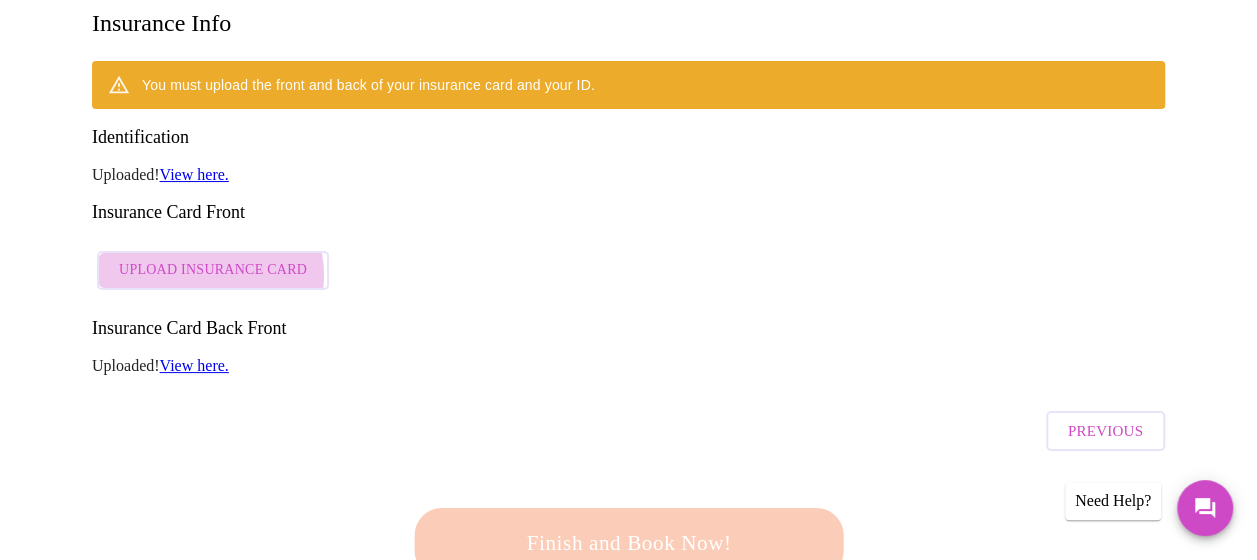 click on "Upload Insurance Card" at bounding box center (213, 270) 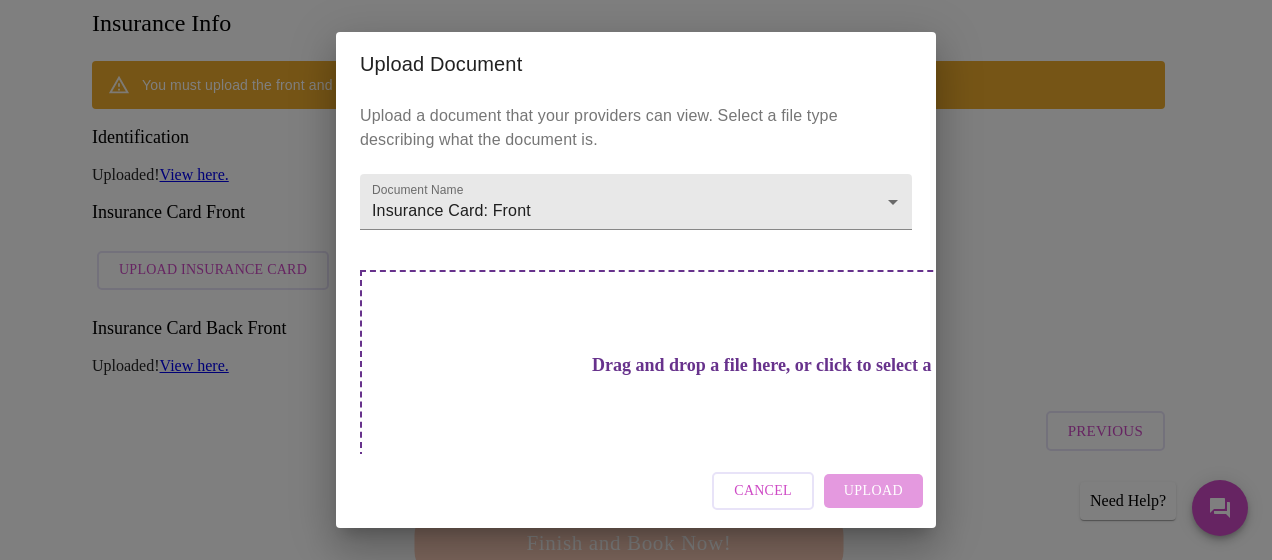 click on "Drag and drop a file here, or click to select a file" at bounding box center (776, 365) 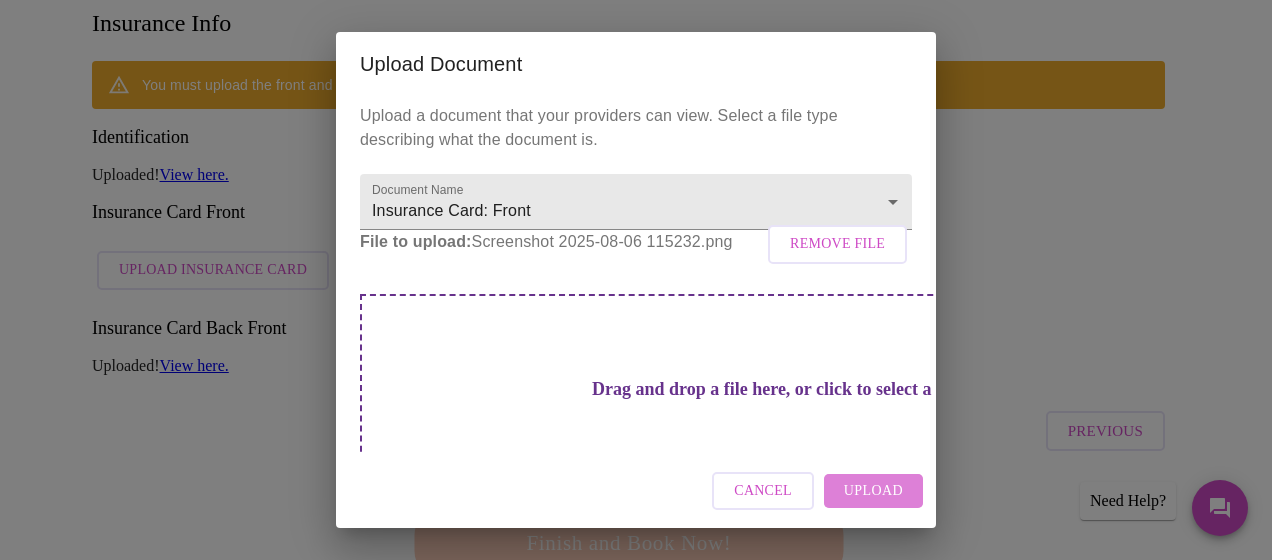 click on "Upload" at bounding box center [873, 491] 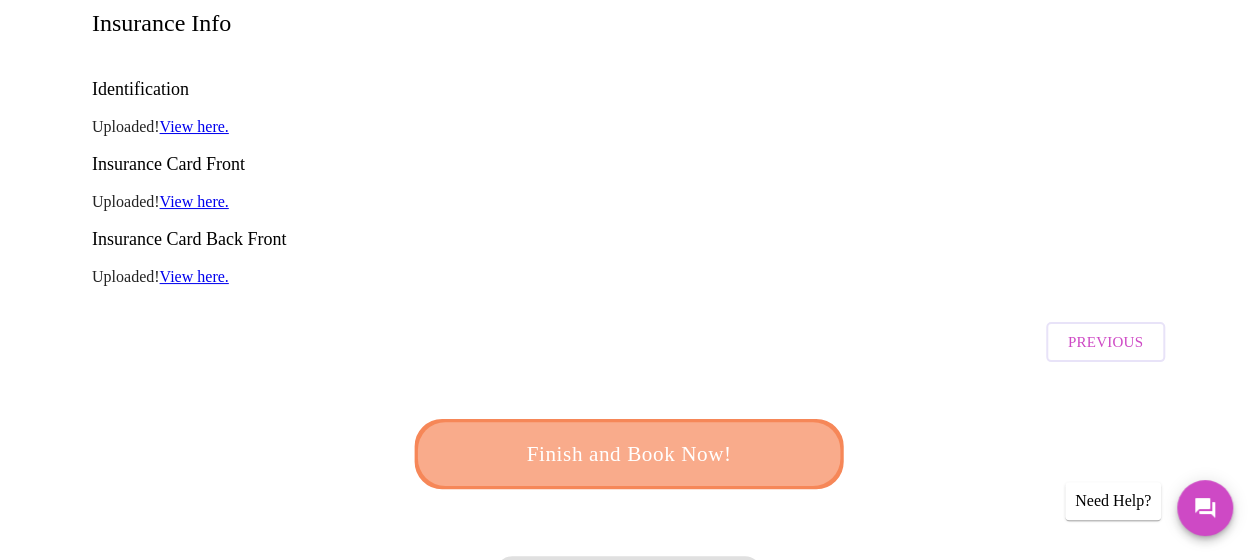 click on "Finish and Book Now!" at bounding box center (628, 453) 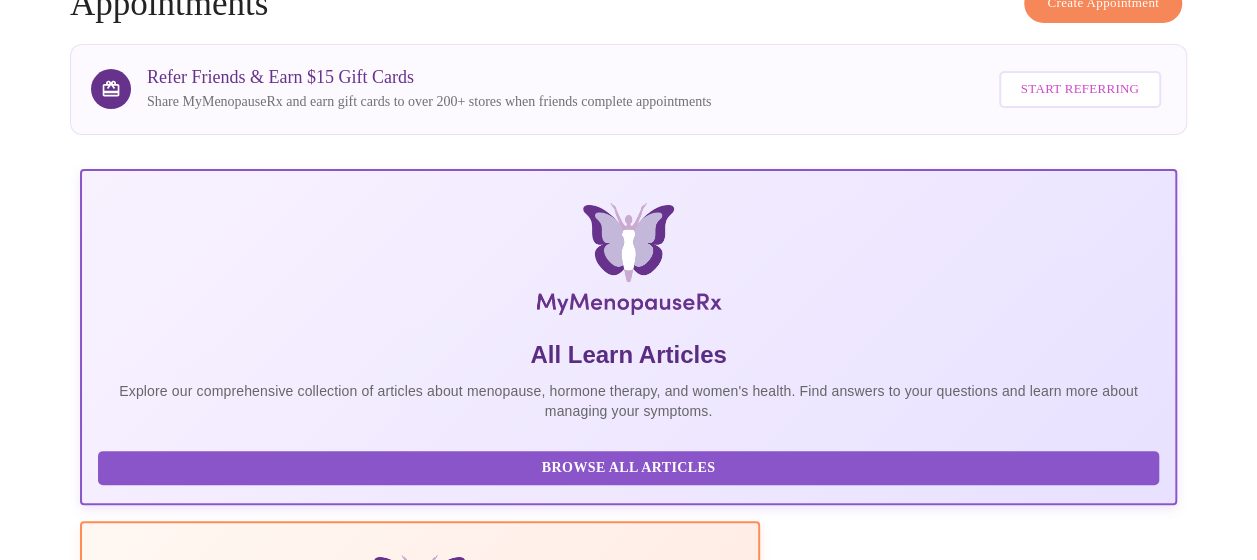 scroll, scrollTop: 340, scrollLeft: 0, axis: vertical 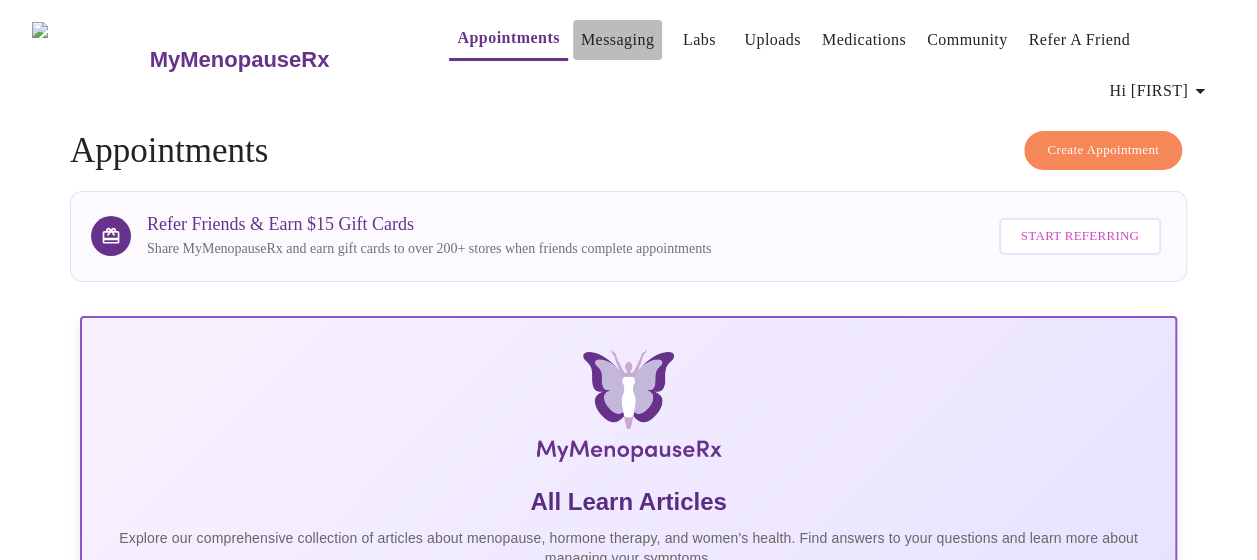 click on "Messaging" at bounding box center [617, 40] 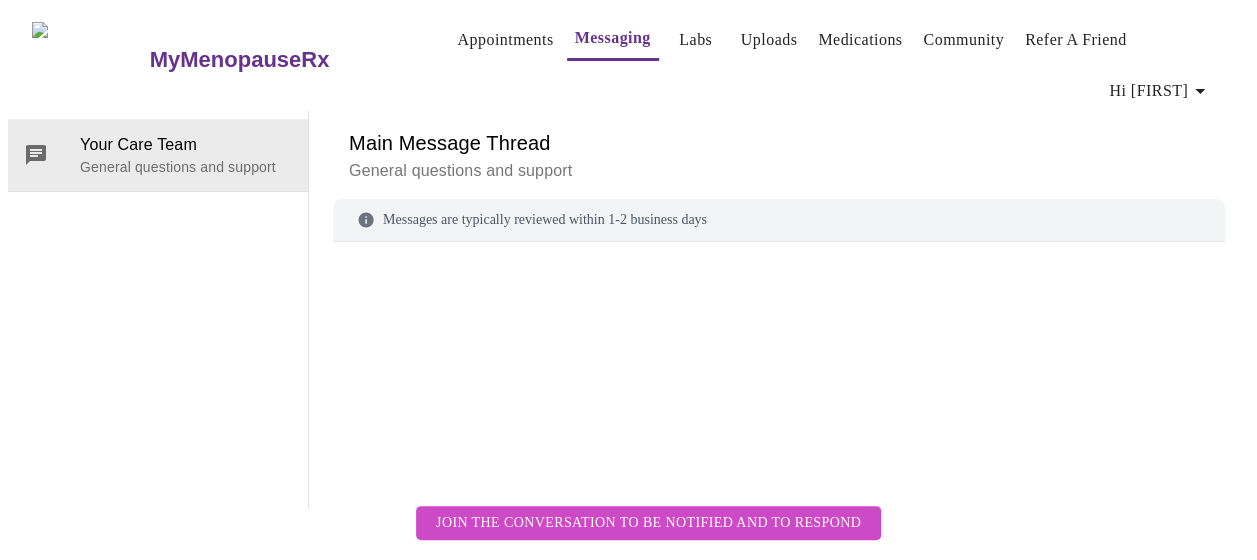 scroll, scrollTop: 102, scrollLeft: 0, axis: vertical 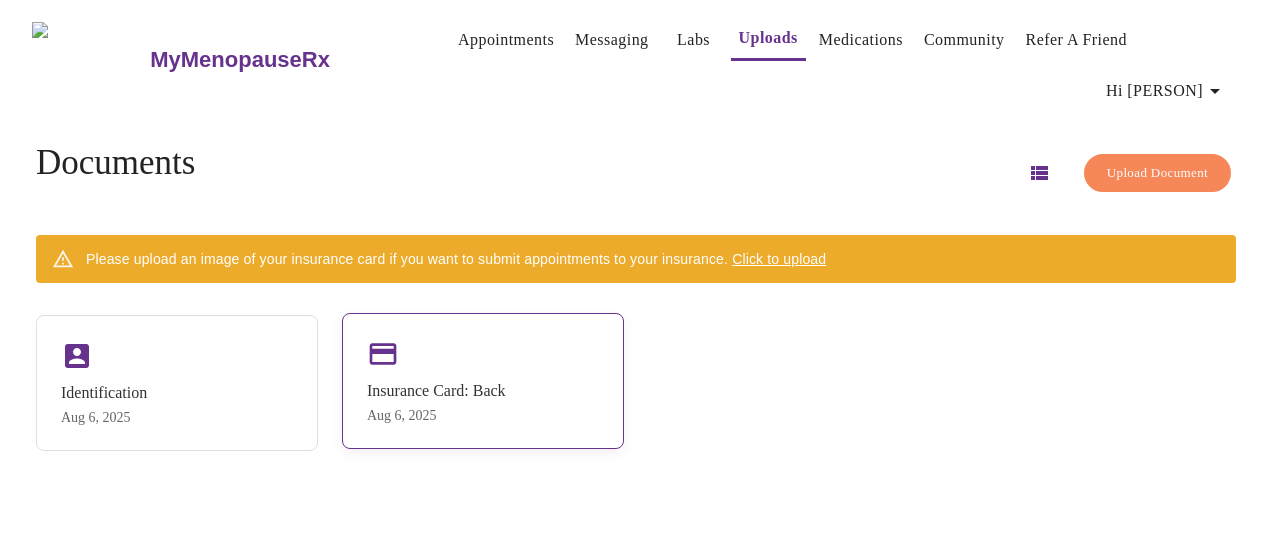 click on "Insurance Card: Back" at bounding box center (436, 391) 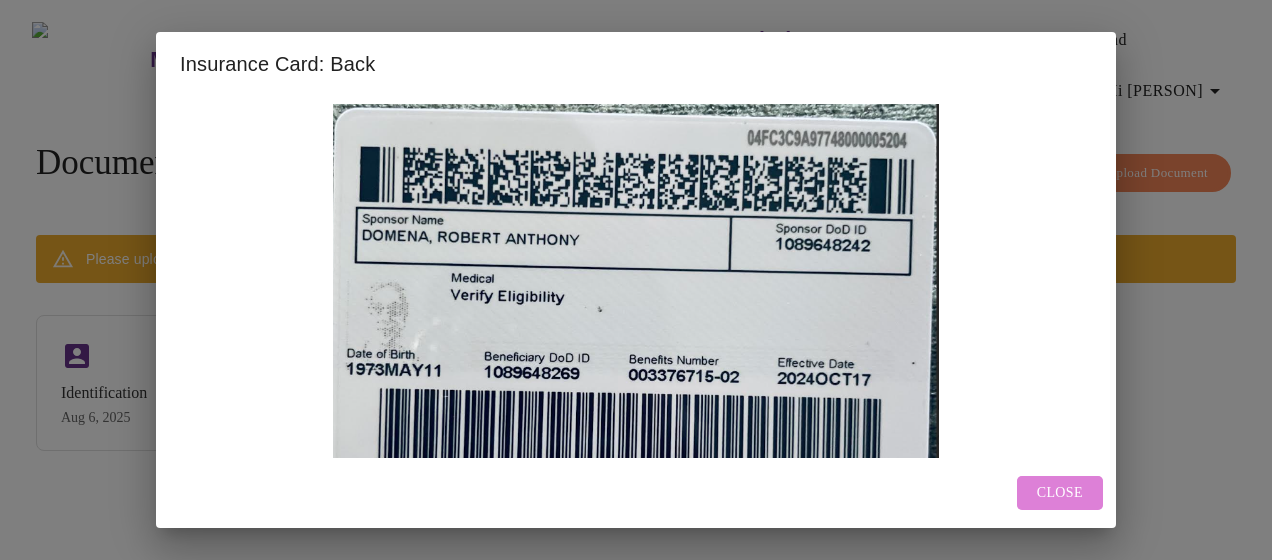 click on "Close" at bounding box center (1060, 493) 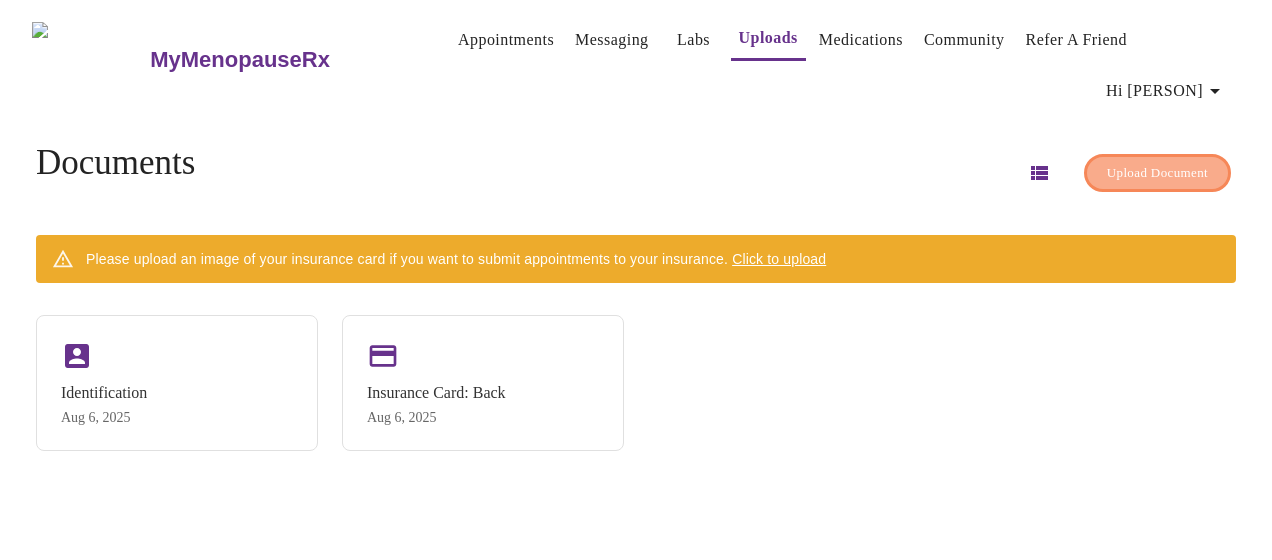 click on "Upload Document" at bounding box center [1157, 173] 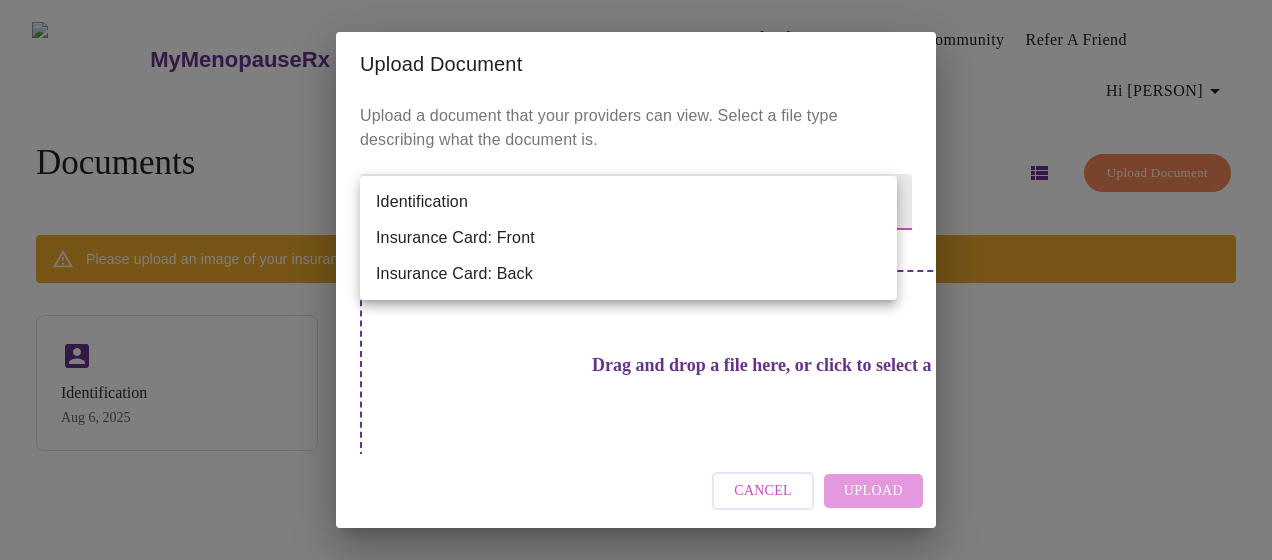 click on "MyMenopauseRx Appointments Messaging Labs Uploads Medications Community Refer a Friend Hi [PERSON] Documents Upload Document Please upload an image of your insurance card if you want to submit appointments to your insurance. Click to upload Identification Aug 6, 2025 Insurance Card: Back Aug 6, 2025 Settings Billing Invoices Log out Upload Document Upload a document that your providers can view. Select a file type describing what the document is. Document Name Drag and drop a file here, or click to select a file Cancel Upload Identification Insurance Card: Front Insurance Card: Back" at bounding box center (636, 288) 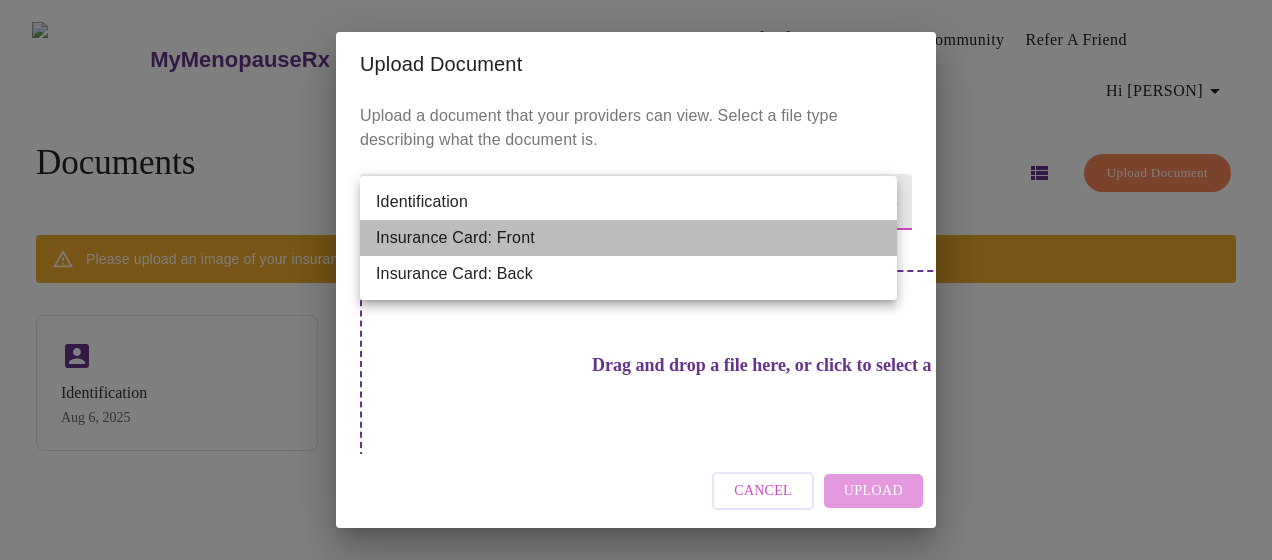 click on "Insurance Card: Front" at bounding box center (628, 238) 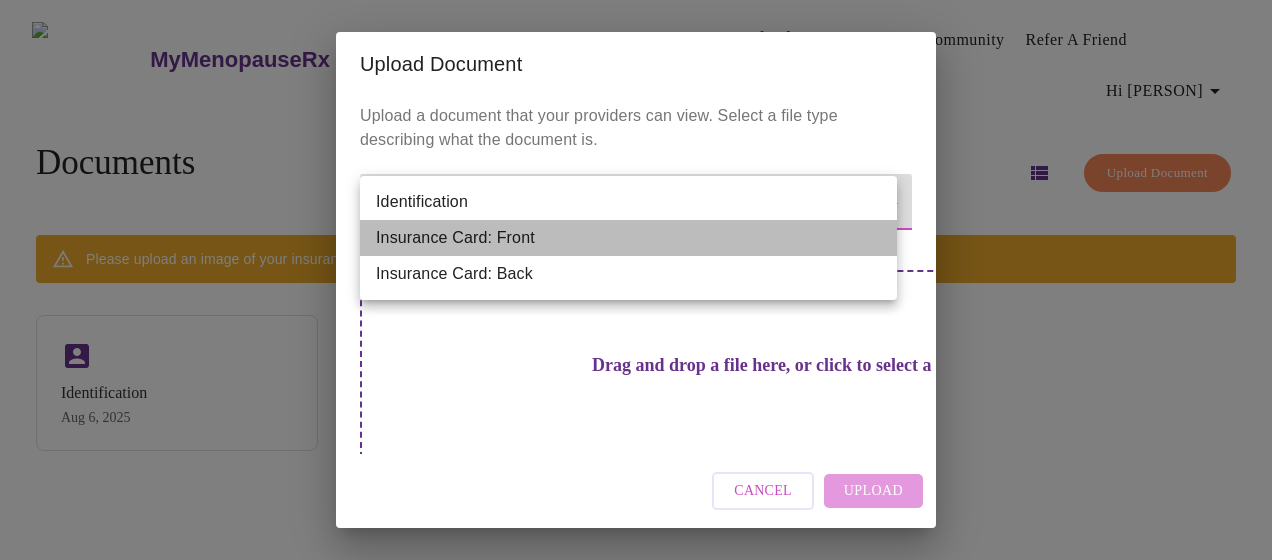 type on "Insurance Card: Front" 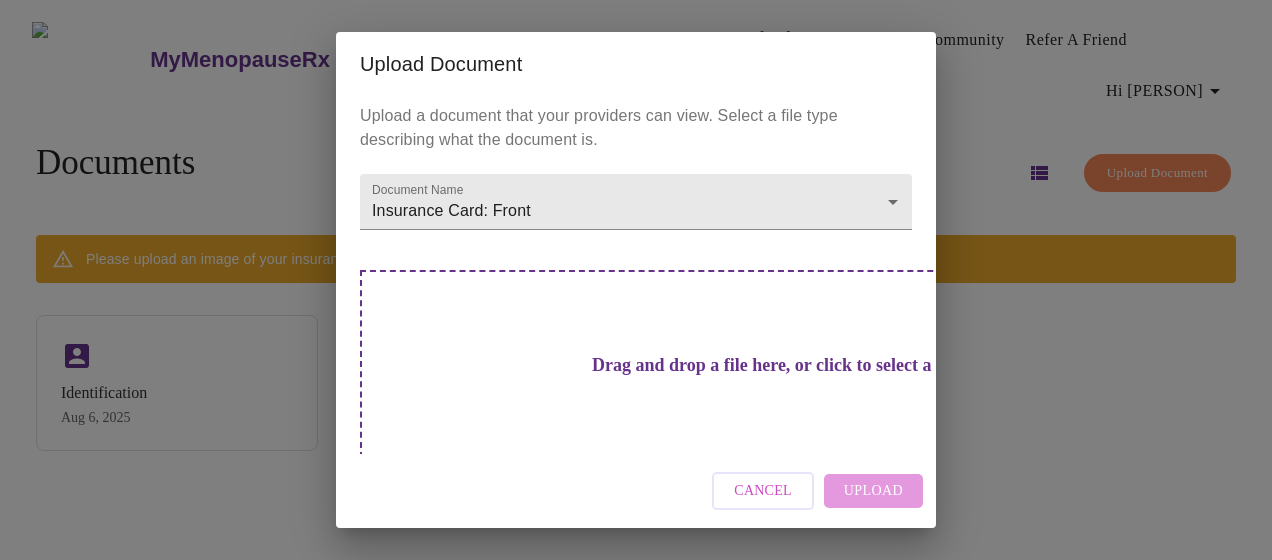 click on "Drag and drop a file here, or click to select a file" at bounding box center [776, 365] 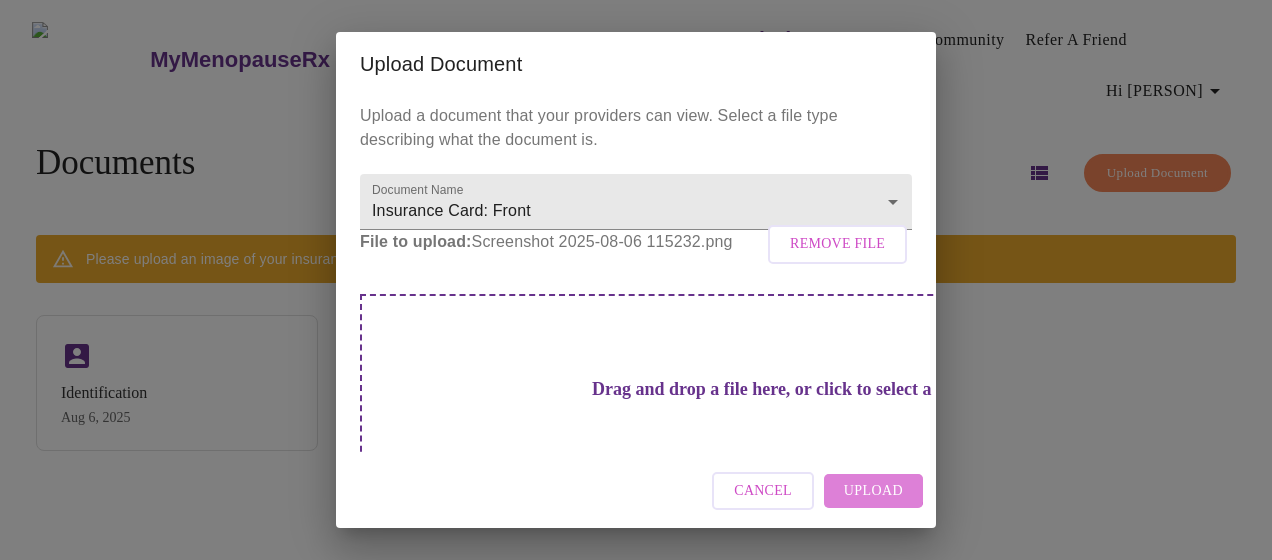 click on "Upload" at bounding box center (873, 491) 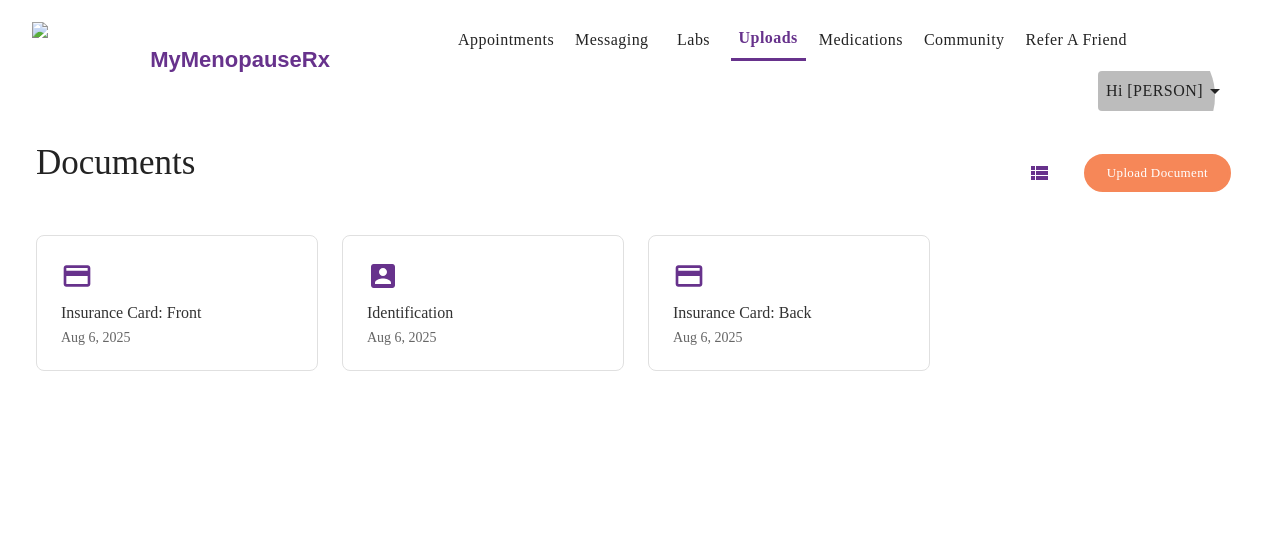 click on "Hi [PERSON]" at bounding box center (1166, 91) 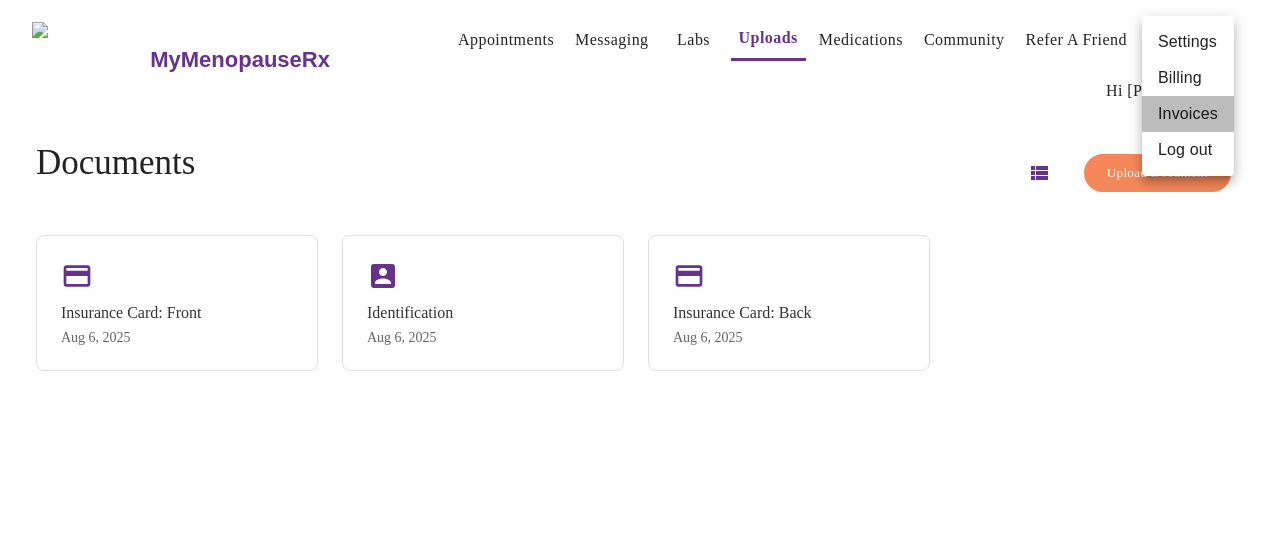 click on "Invoices" at bounding box center [1188, 114] 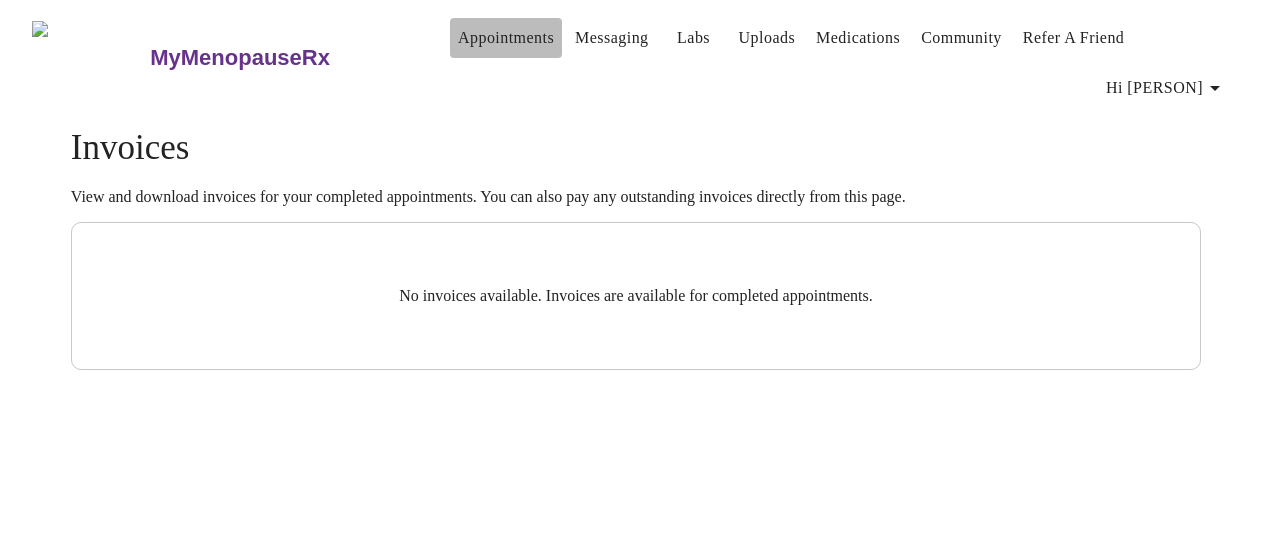 click on "Appointments" at bounding box center (506, 38) 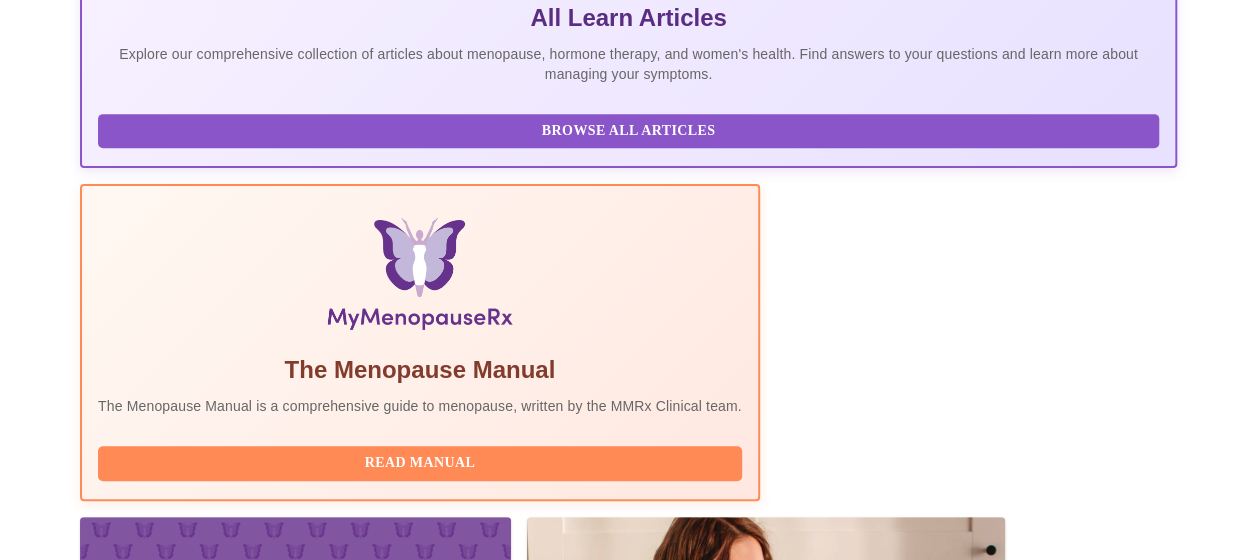 scroll, scrollTop: 560, scrollLeft: 0, axis: vertical 